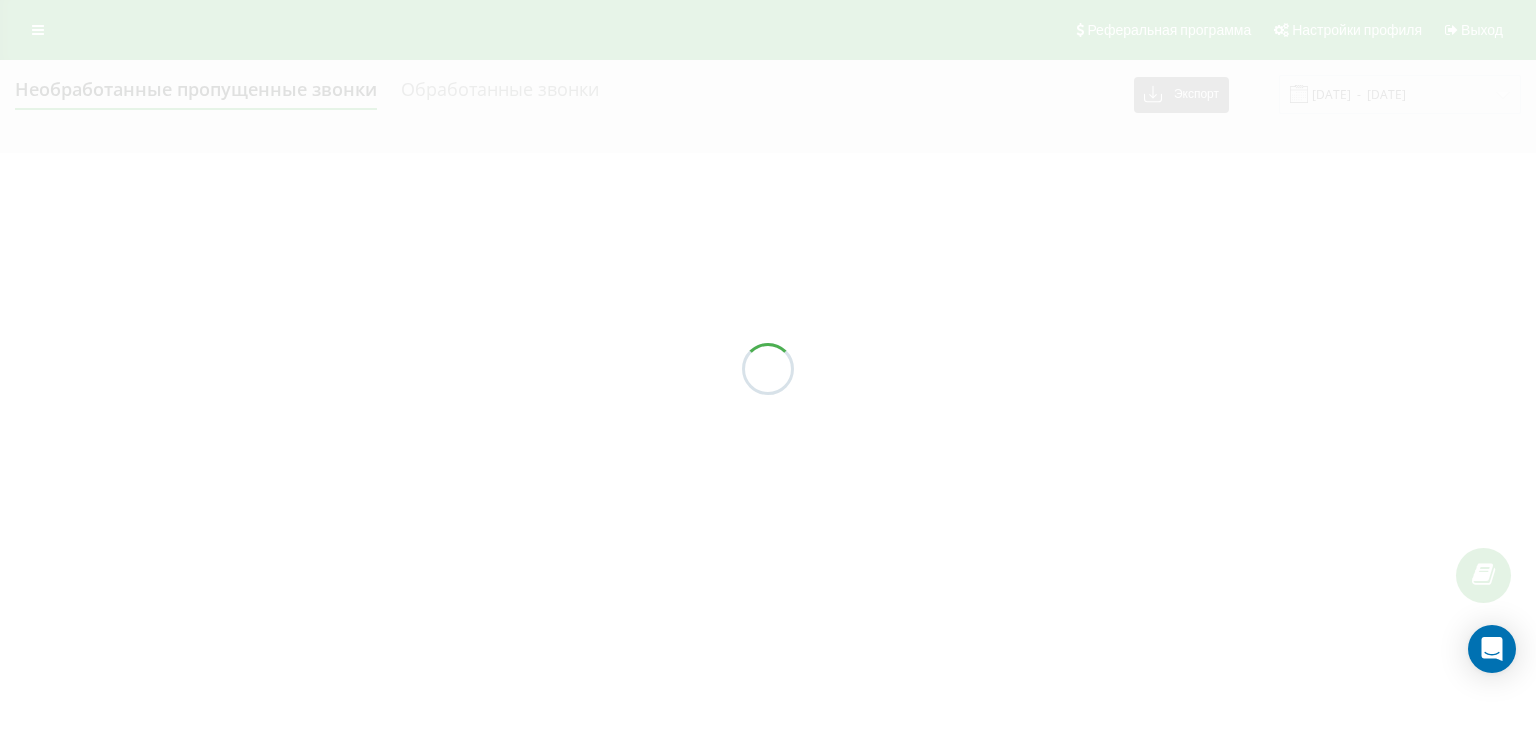 scroll, scrollTop: 0, scrollLeft: 0, axis: both 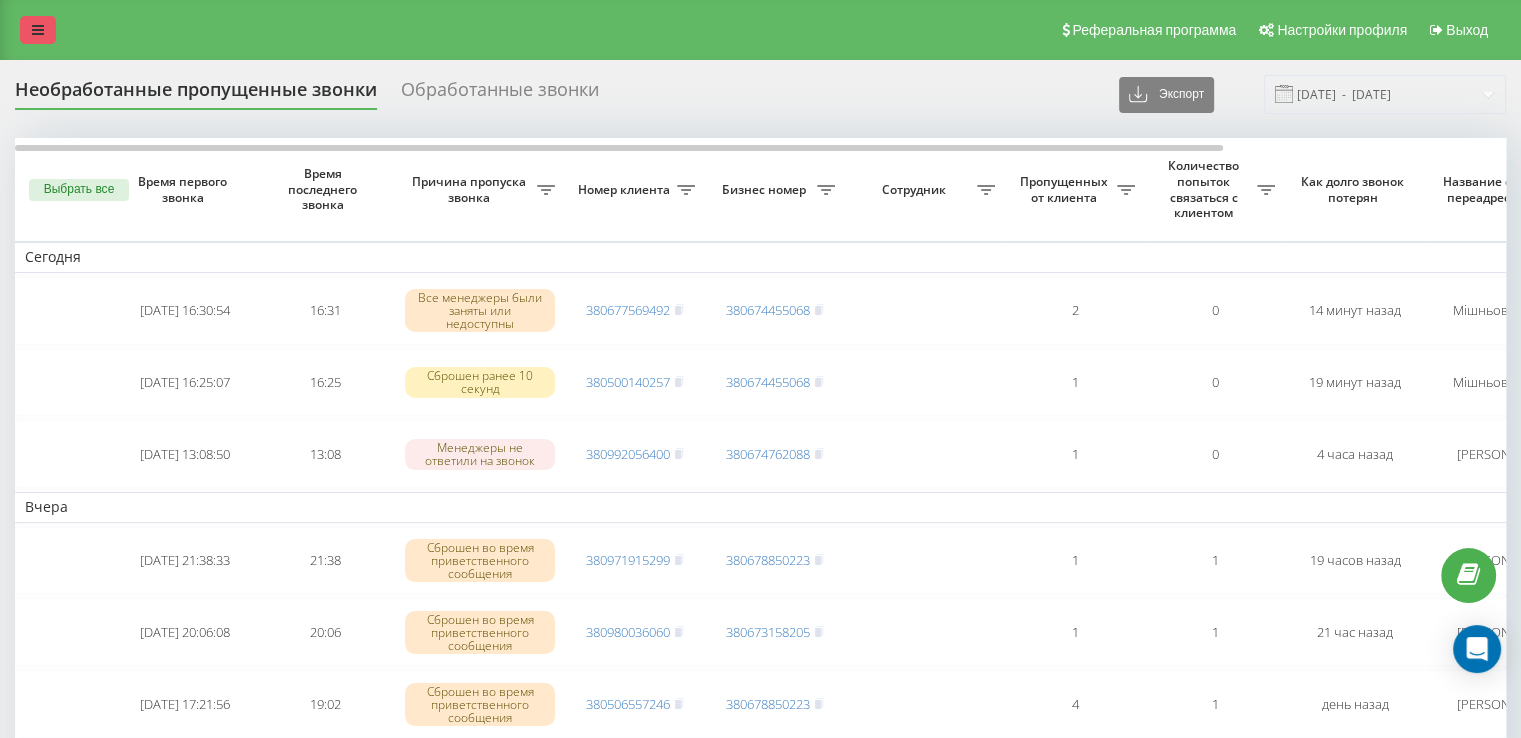 click at bounding box center (38, 30) 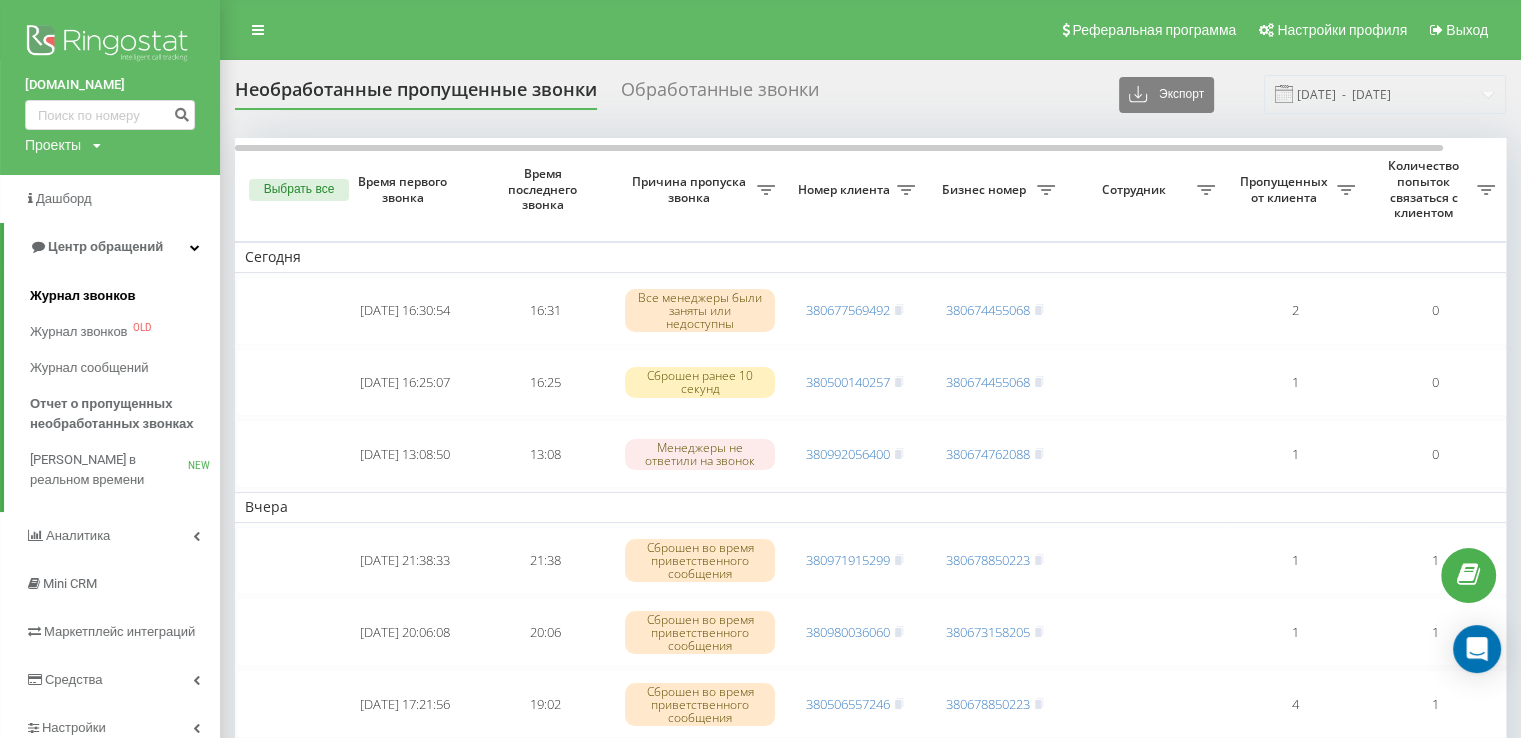 click on "Журнал звонков" at bounding box center (82, 296) 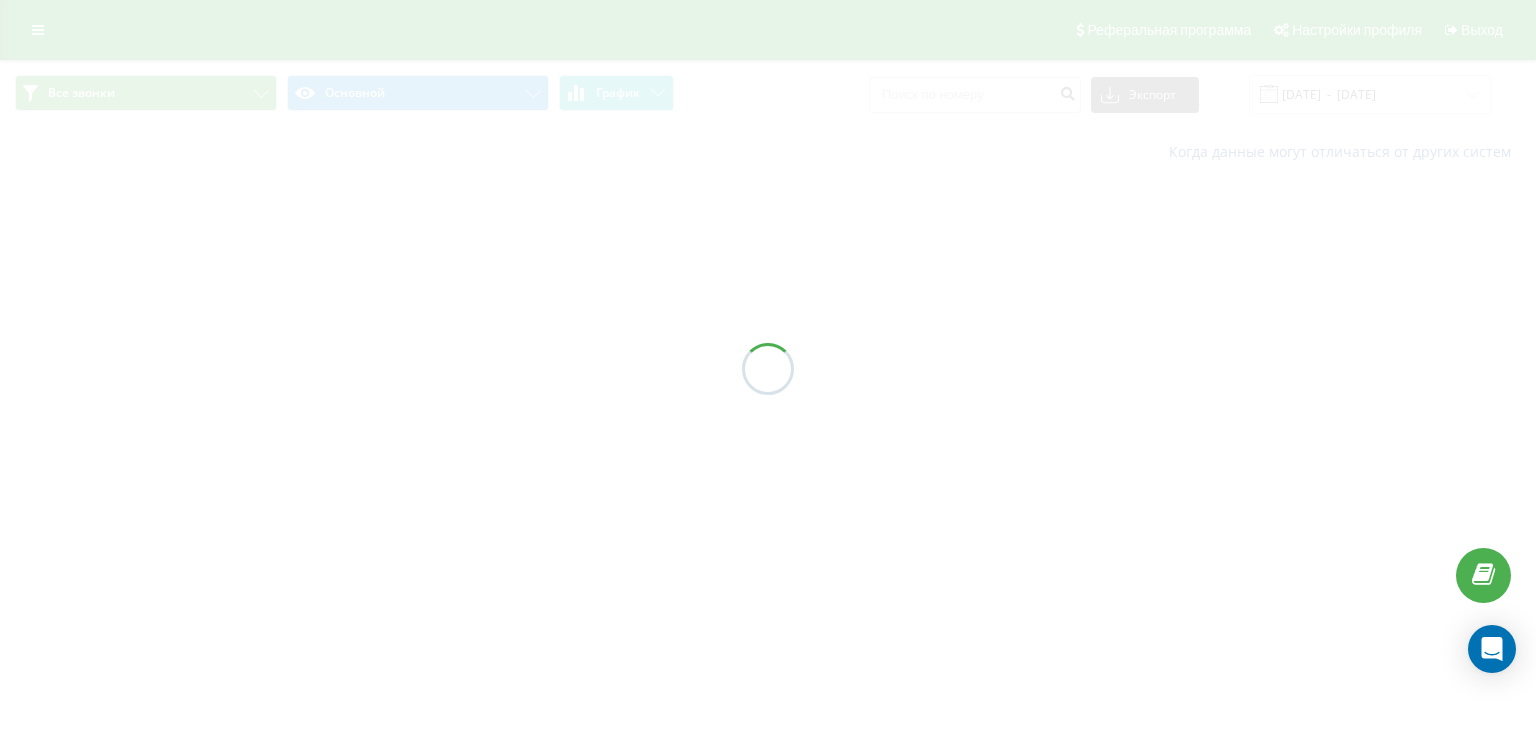 scroll, scrollTop: 0, scrollLeft: 0, axis: both 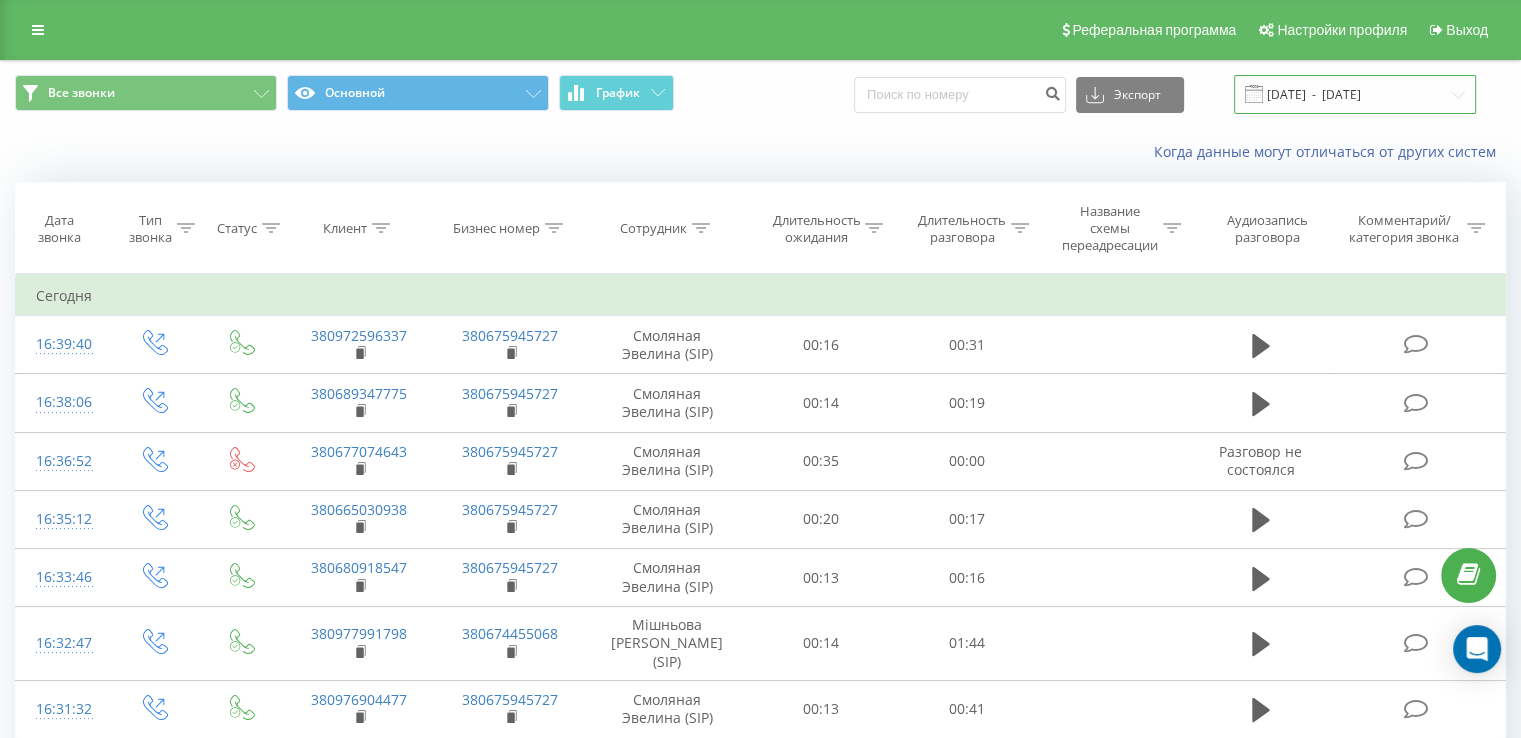click on "[DATE]  -  [DATE]" at bounding box center (1355, 94) 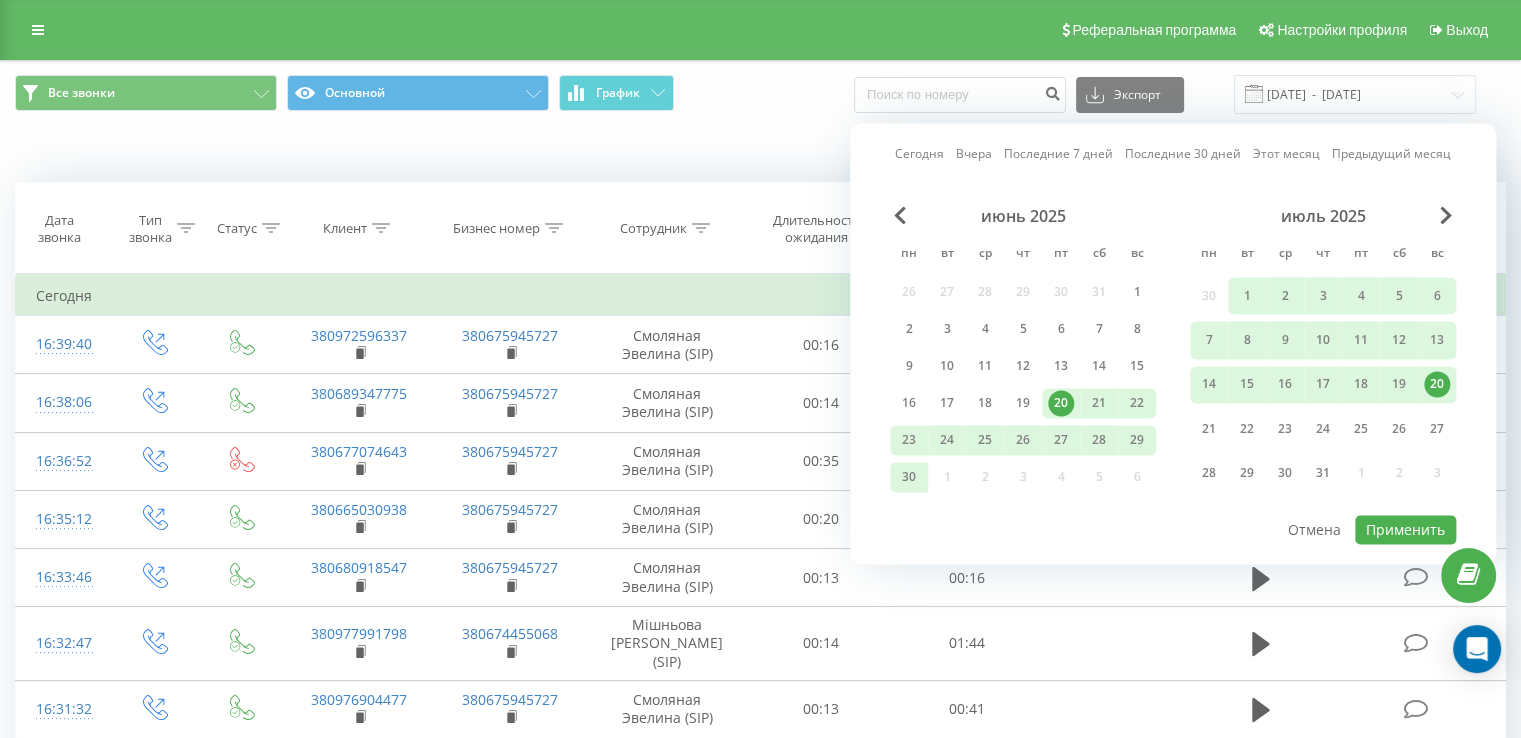 click on "20" at bounding box center [1437, 384] 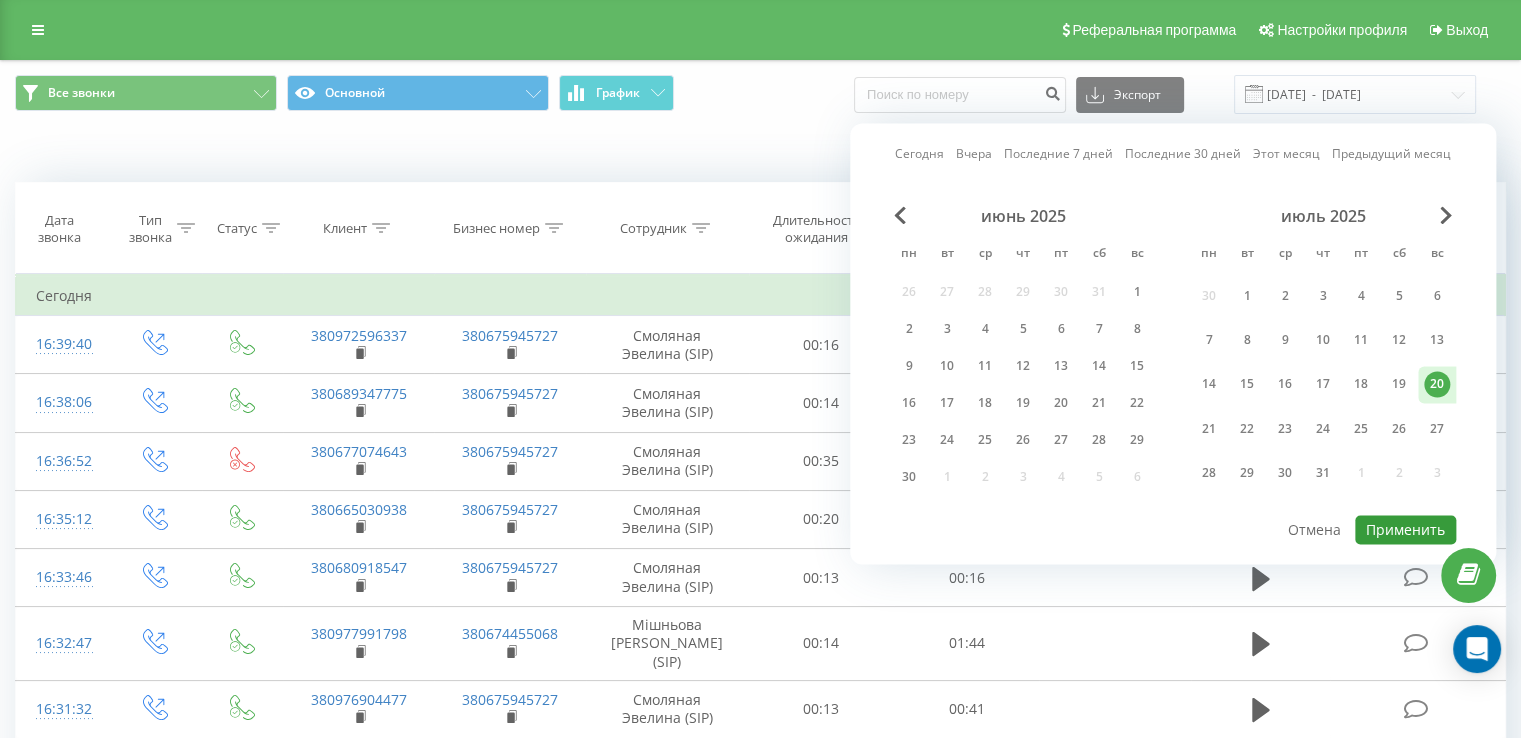 click on "Применить" at bounding box center (1405, 529) 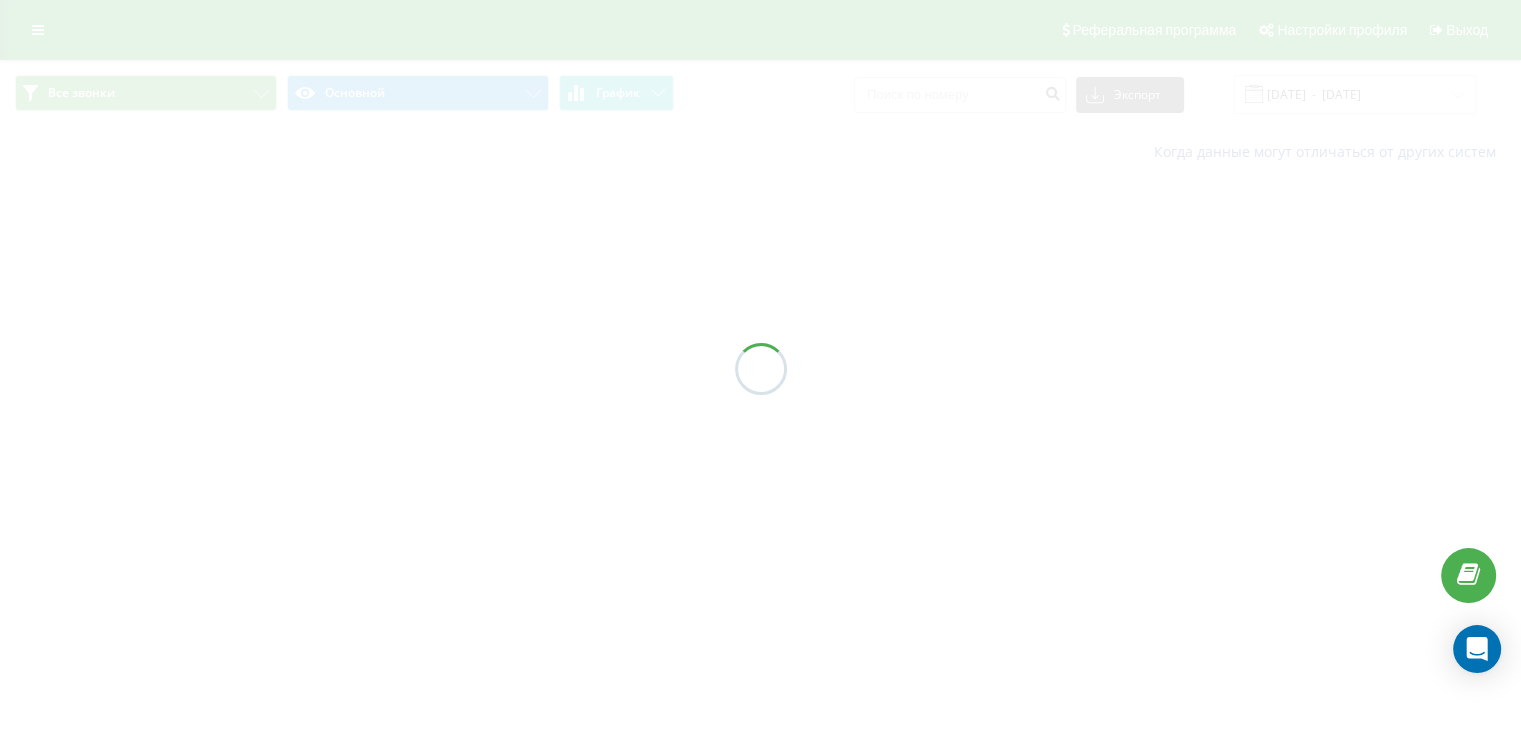 type on "20.07.2025  -  20.07.2025" 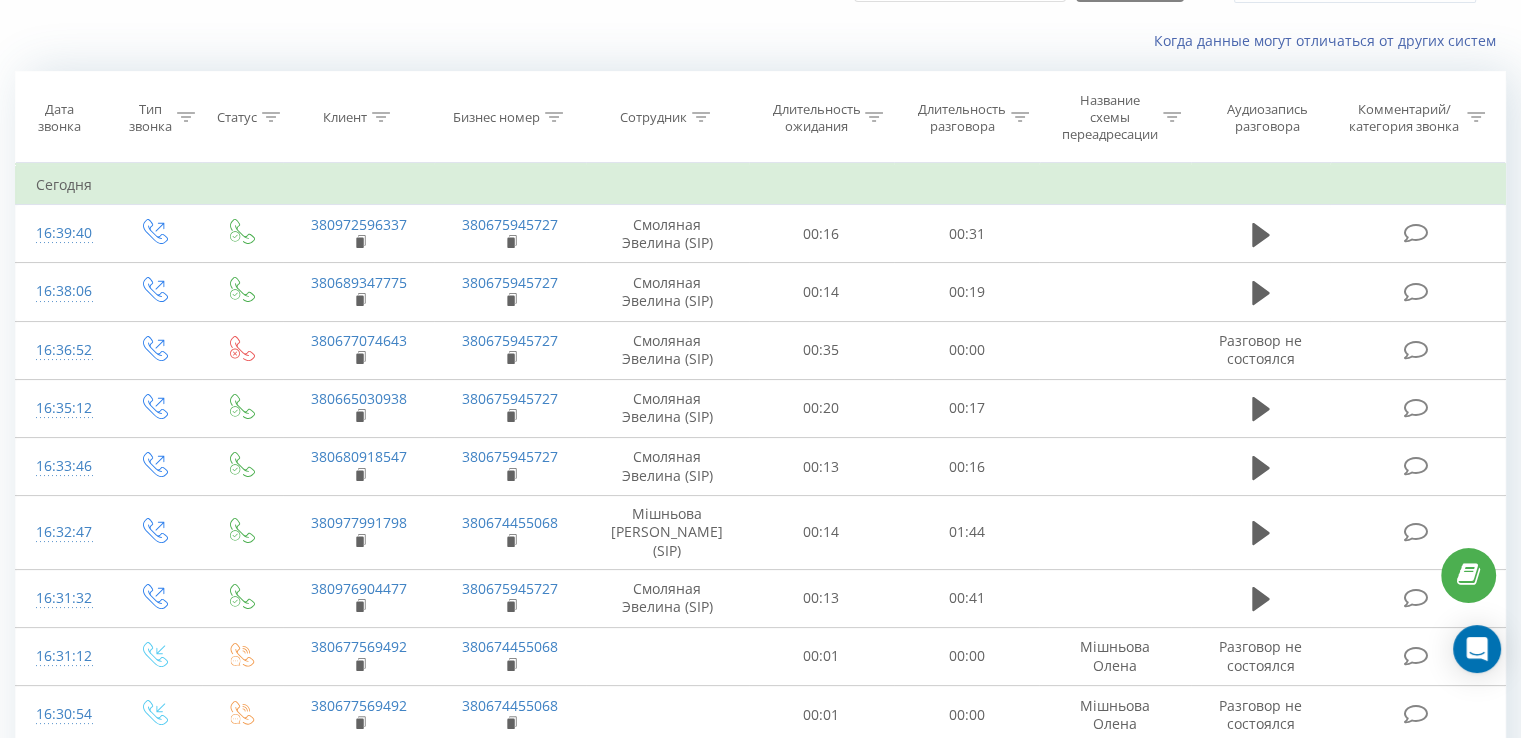 scroll, scrollTop: 0, scrollLeft: 0, axis: both 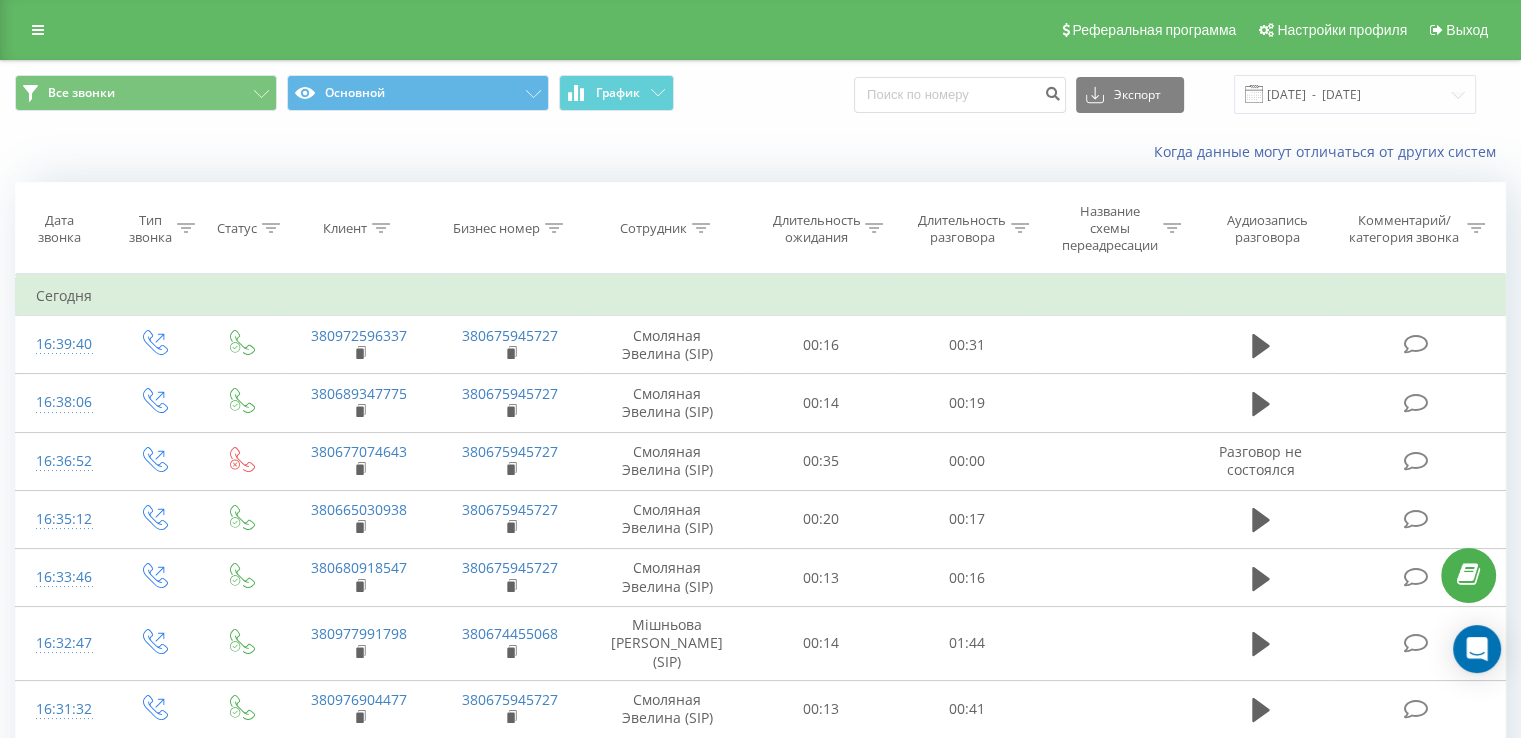 click 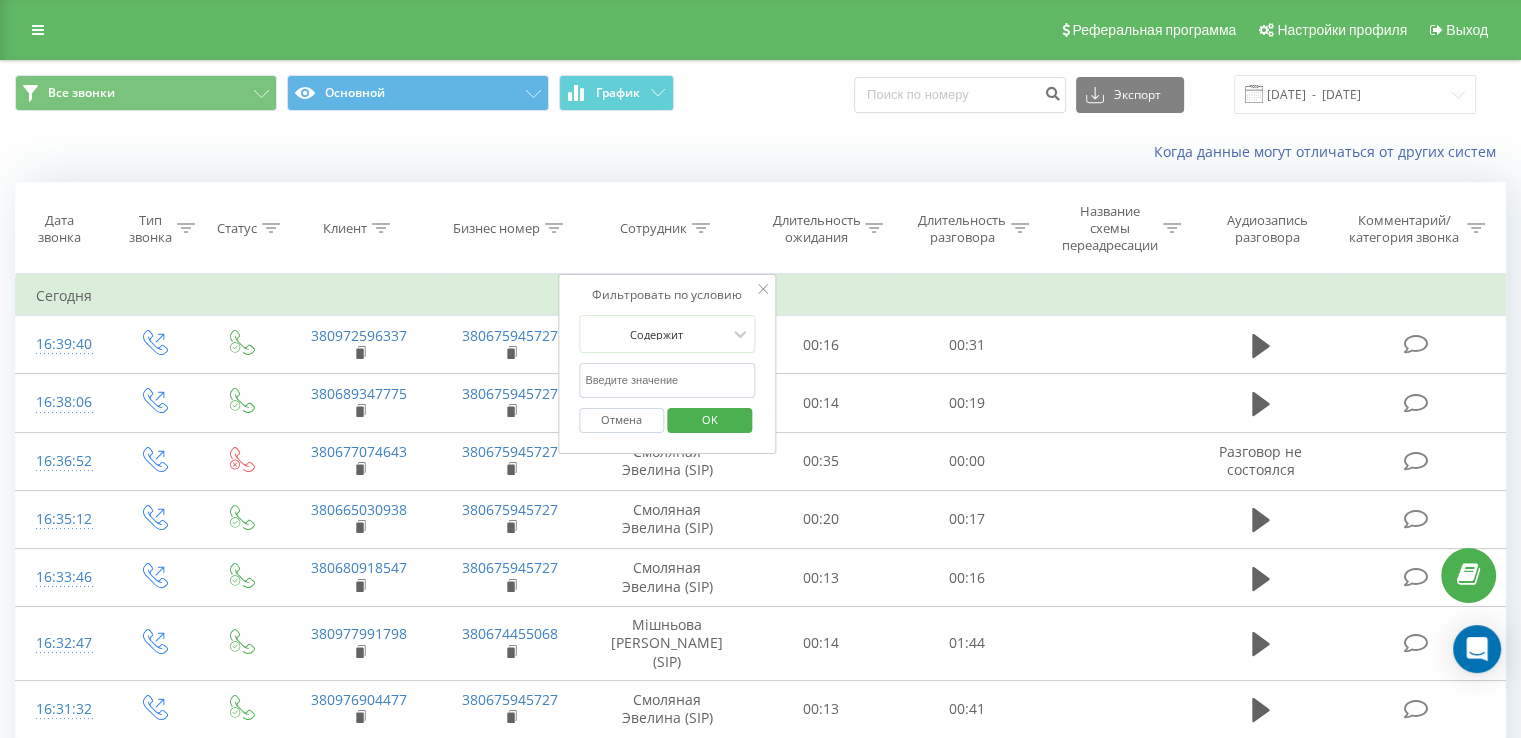 drag, startPoint x: 644, startPoint y: 377, endPoint x: 652, endPoint y: 392, distance: 17 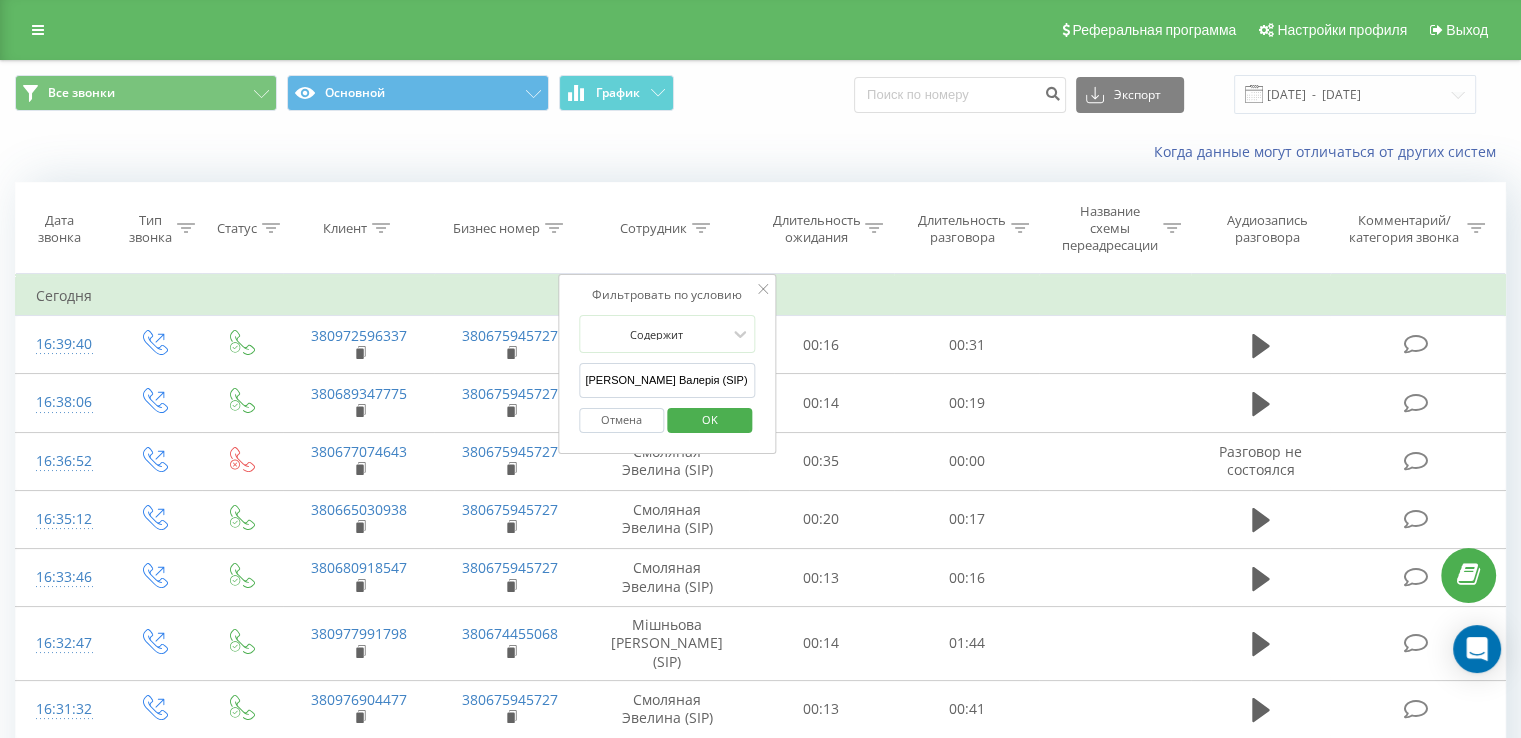 click on "OK" at bounding box center (710, 419) 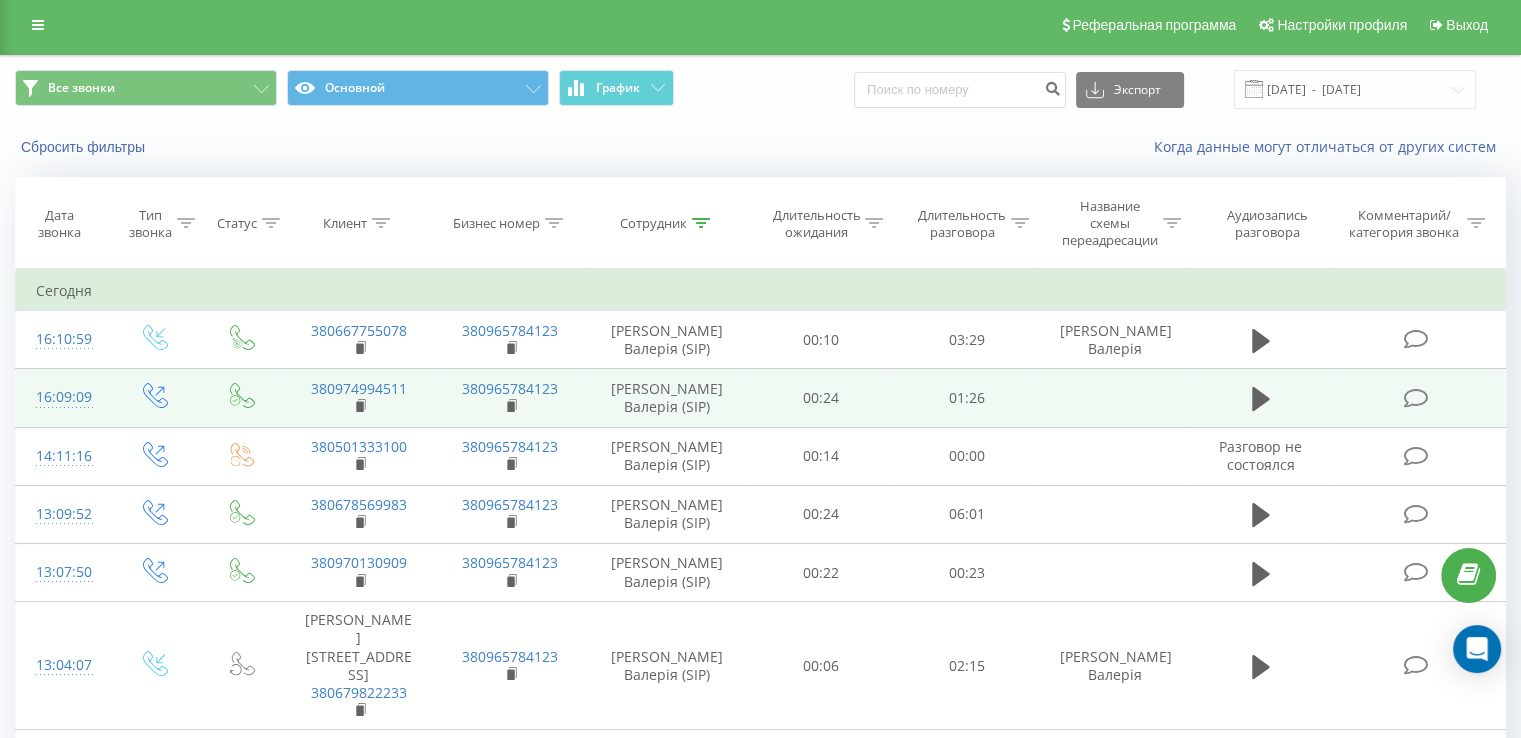 scroll, scrollTop: 0, scrollLeft: 0, axis: both 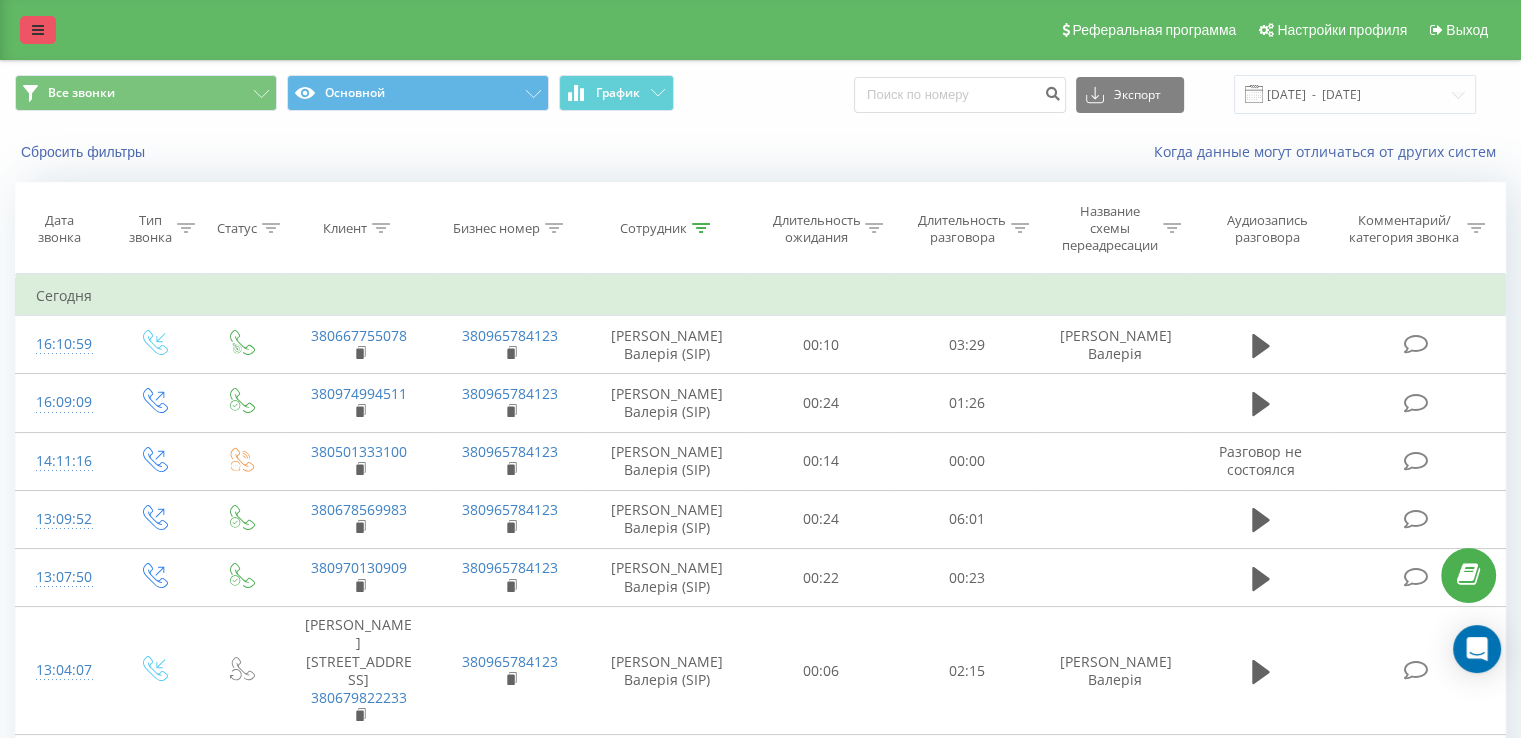 click at bounding box center (38, 30) 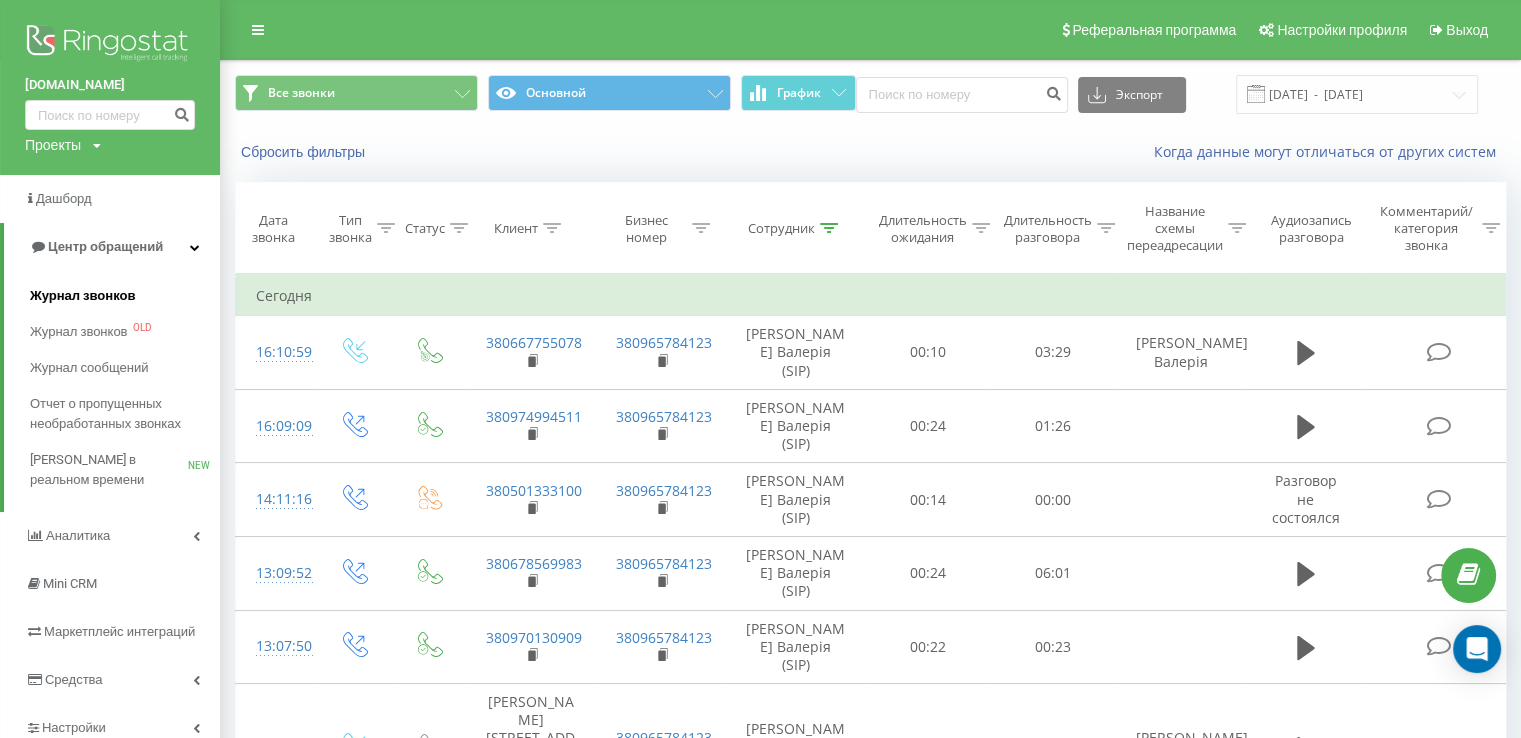 click on "Журнал звонков" at bounding box center [125, 296] 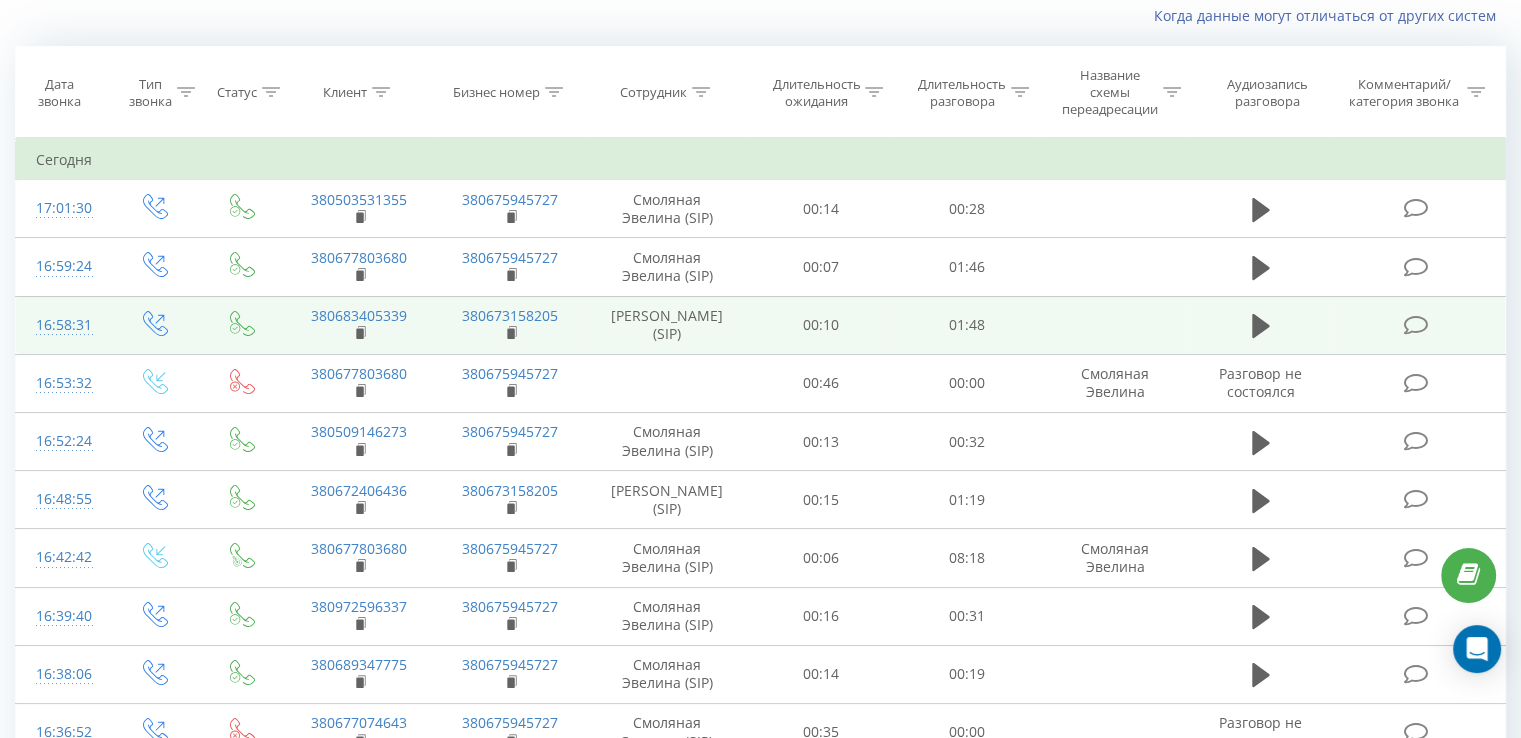 scroll, scrollTop: 266, scrollLeft: 0, axis: vertical 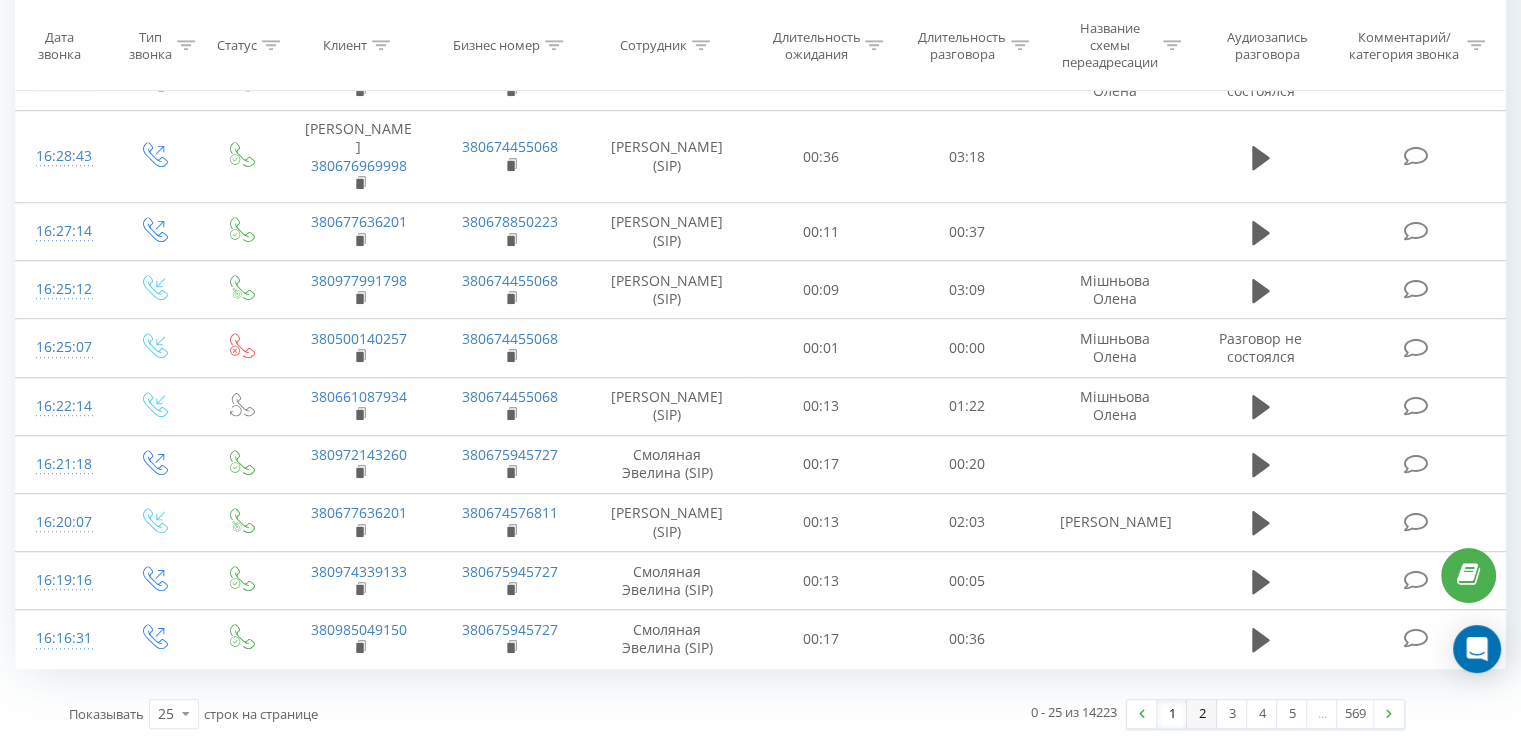 click on "2" at bounding box center [1202, 714] 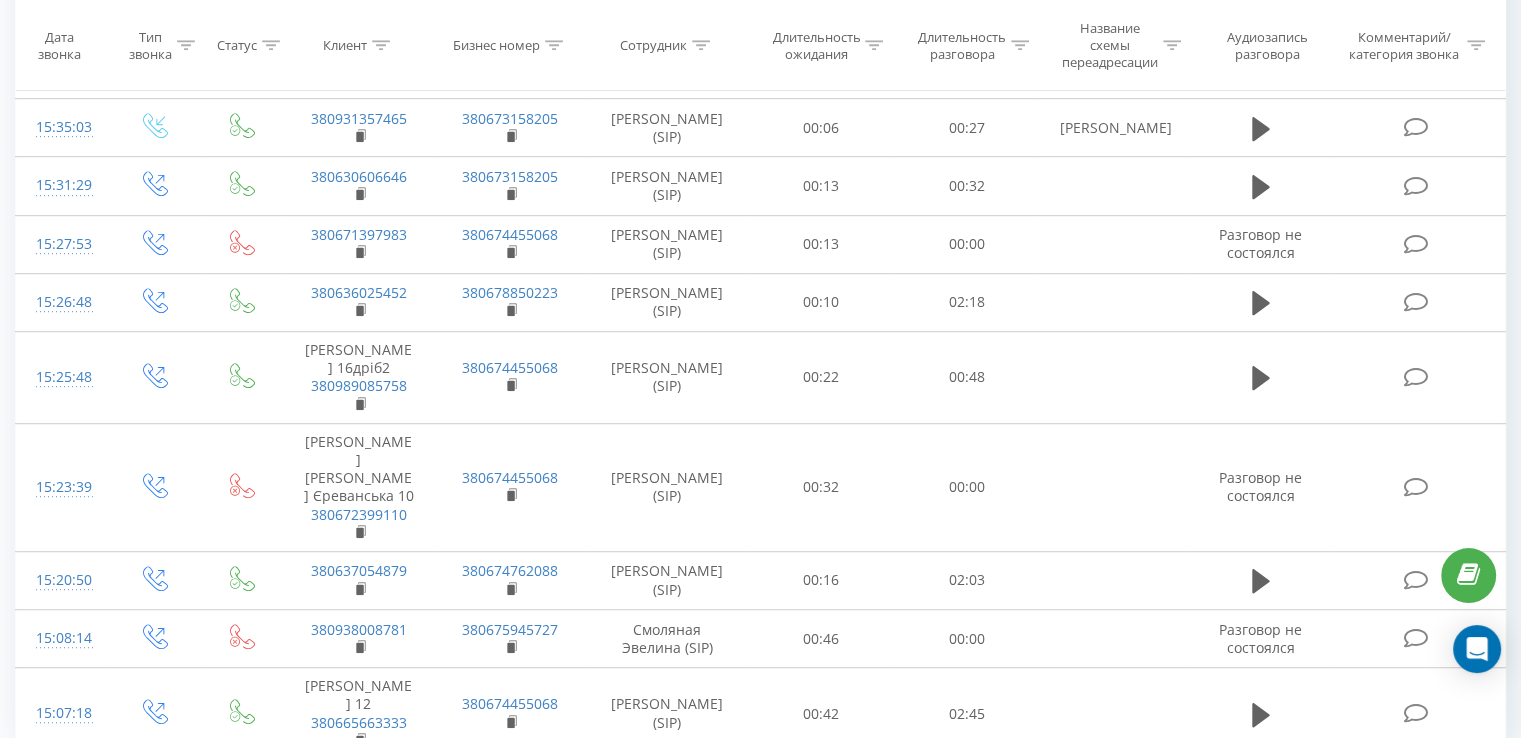 scroll, scrollTop: 1239, scrollLeft: 0, axis: vertical 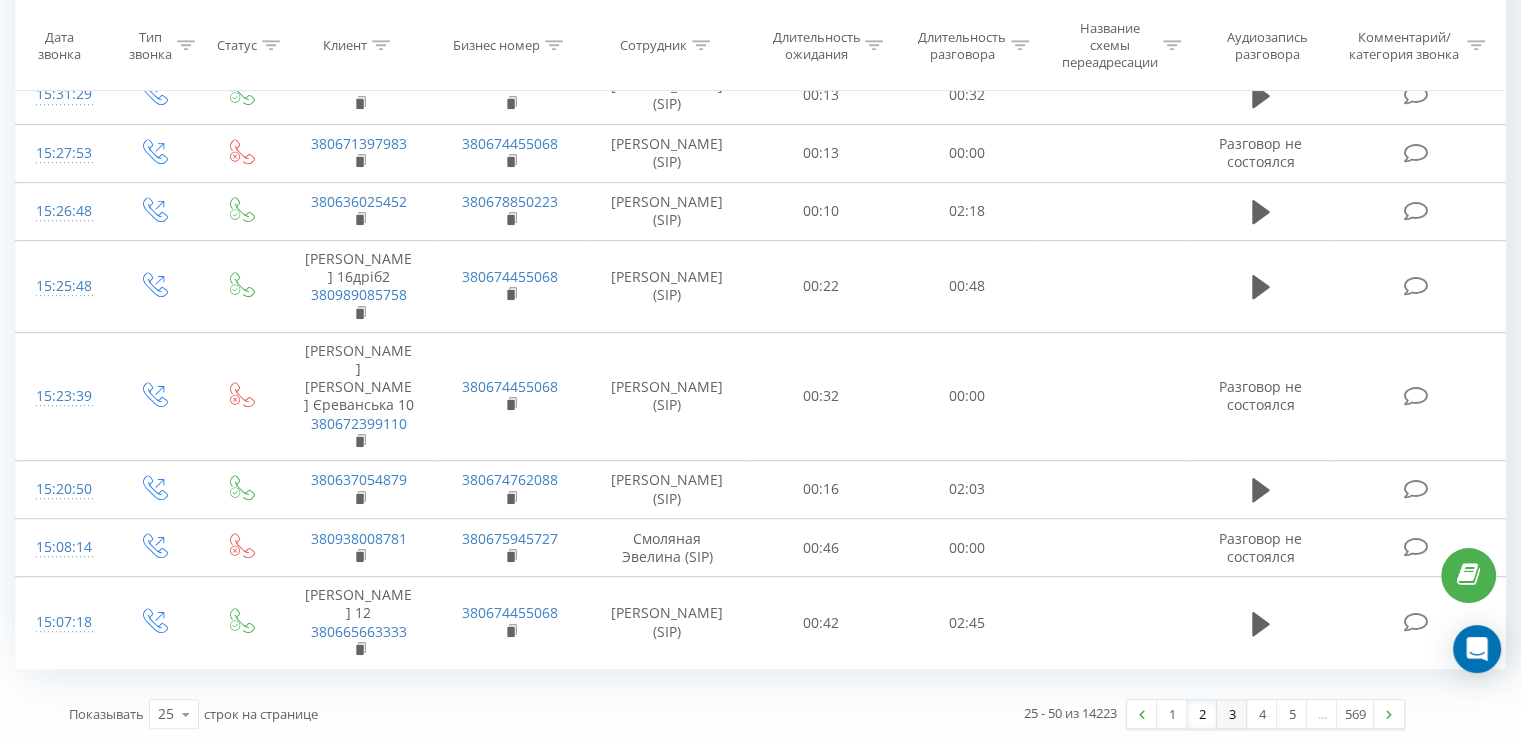 click on "3" at bounding box center (1232, 714) 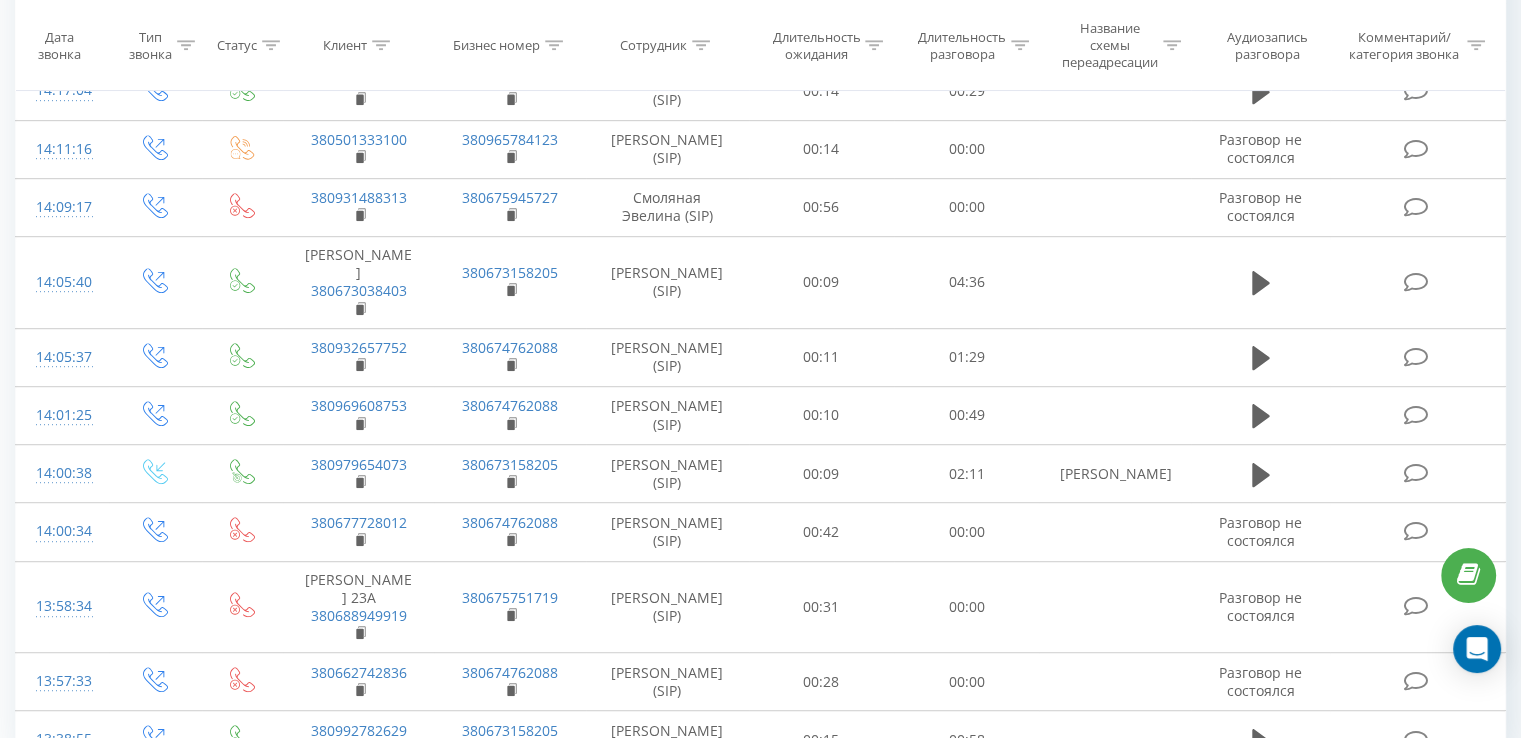 scroll, scrollTop: 1184, scrollLeft: 0, axis: vertical 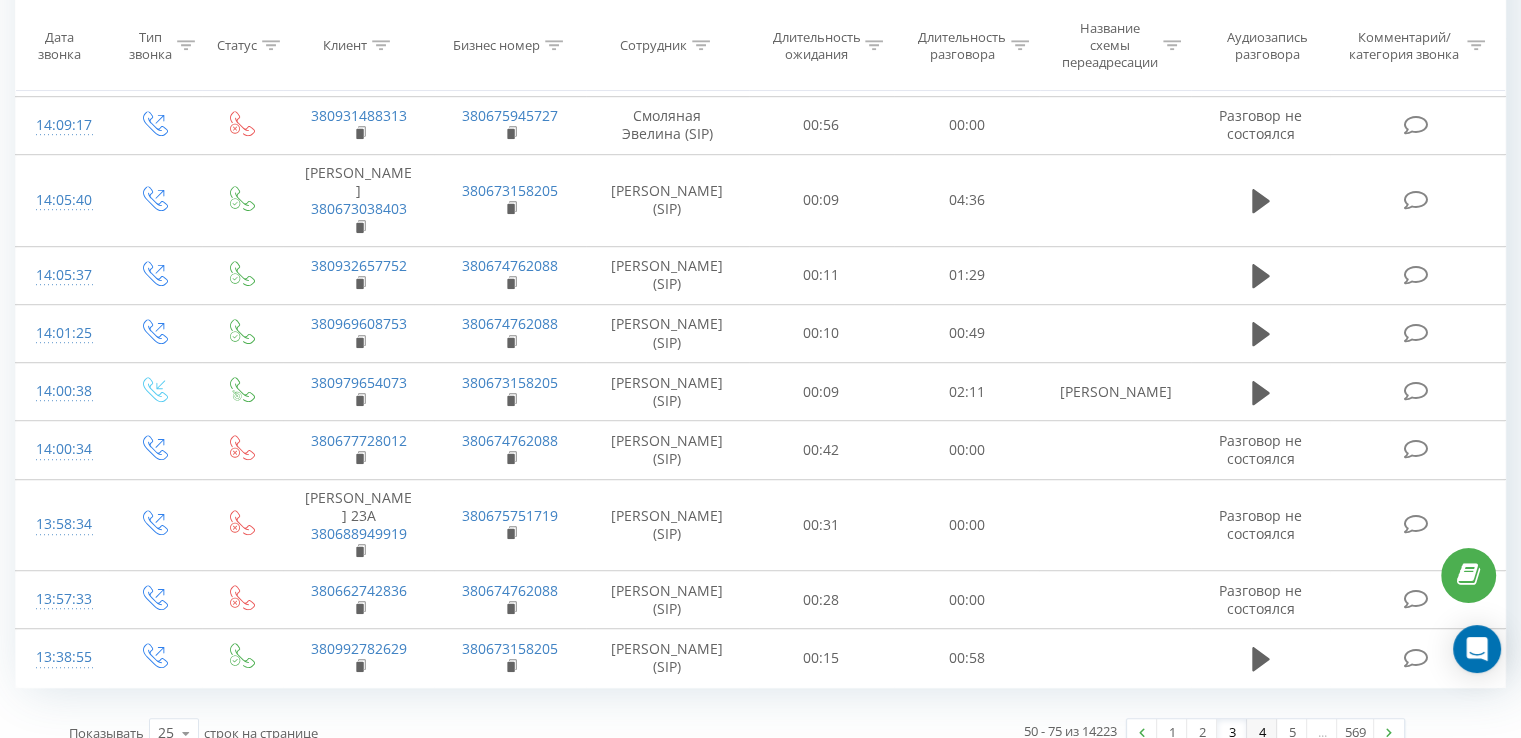 click on "4" at bounding box center (1262, 733) 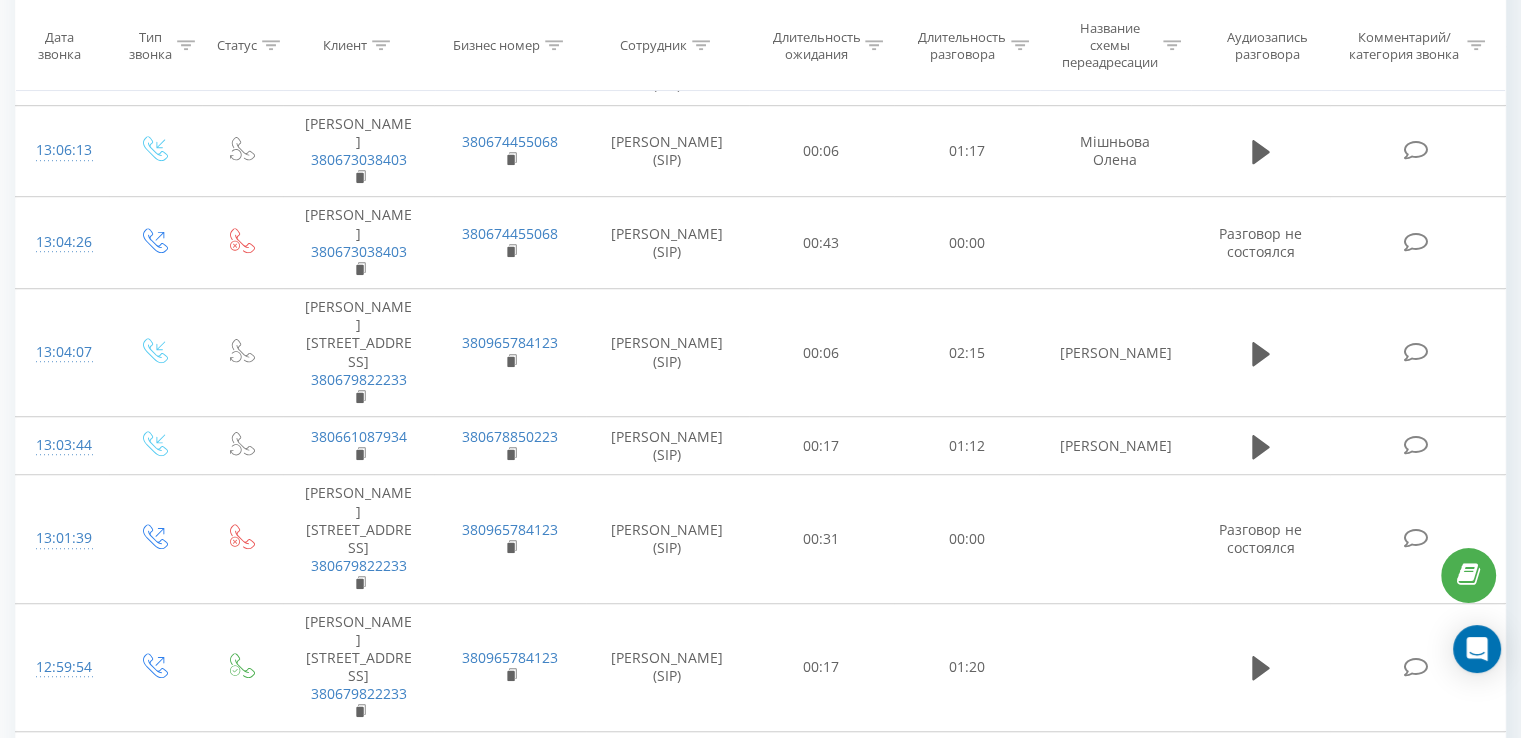 scroll, scrollTop: 1300, scrollLeft: 0, axis: vertical 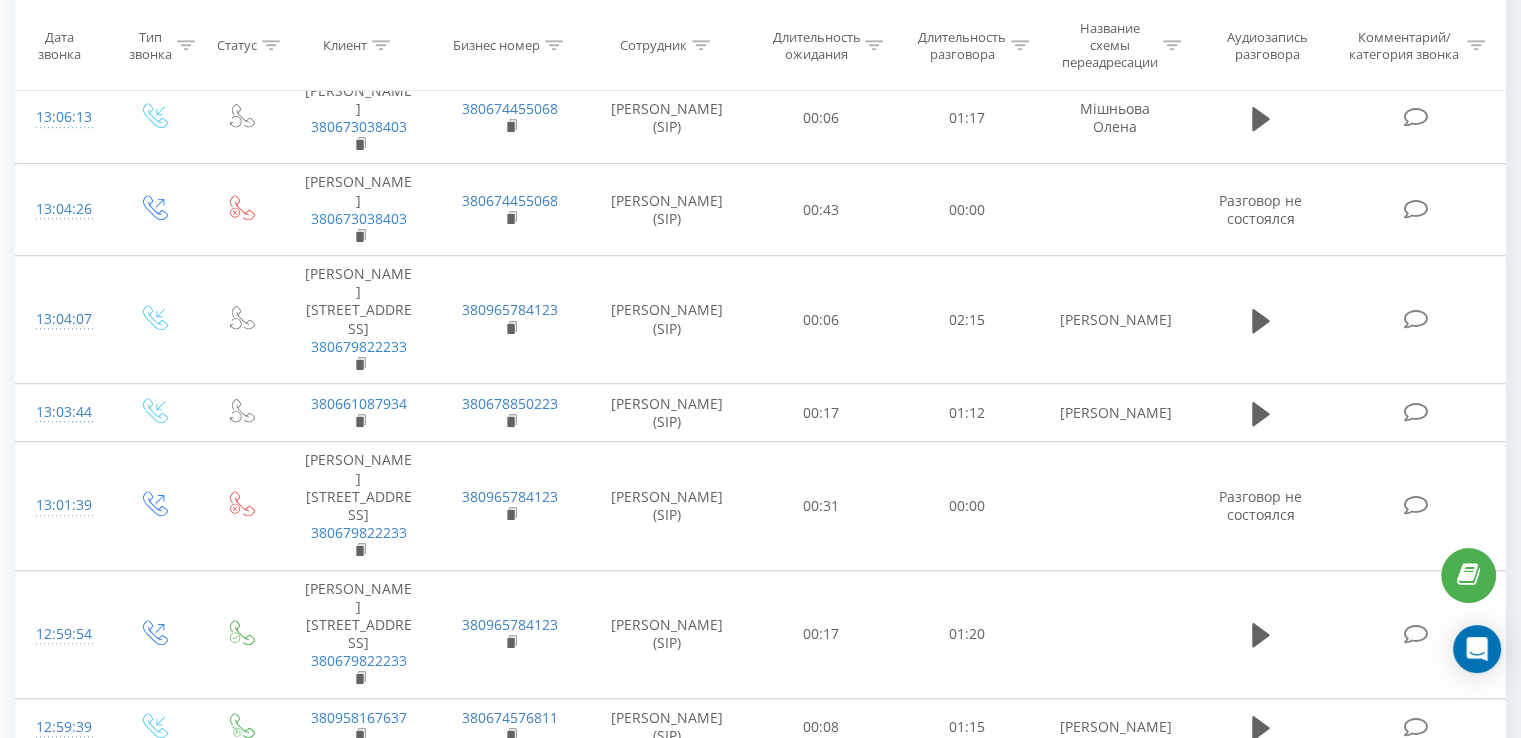 click on "5" at bounding box center (1292, 860) 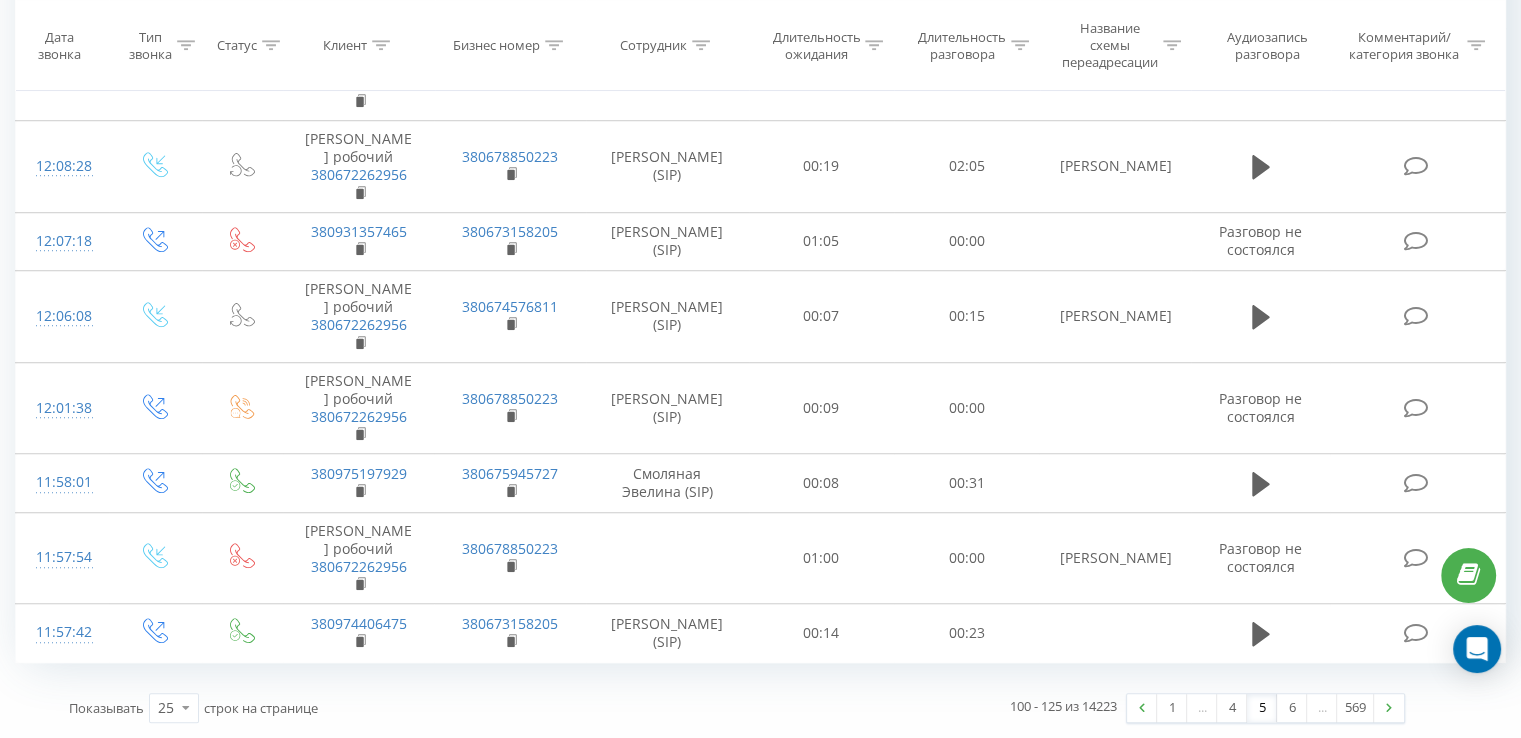 scroll, scrollTop: 1584, scrollLeft: 0, axis: vertical 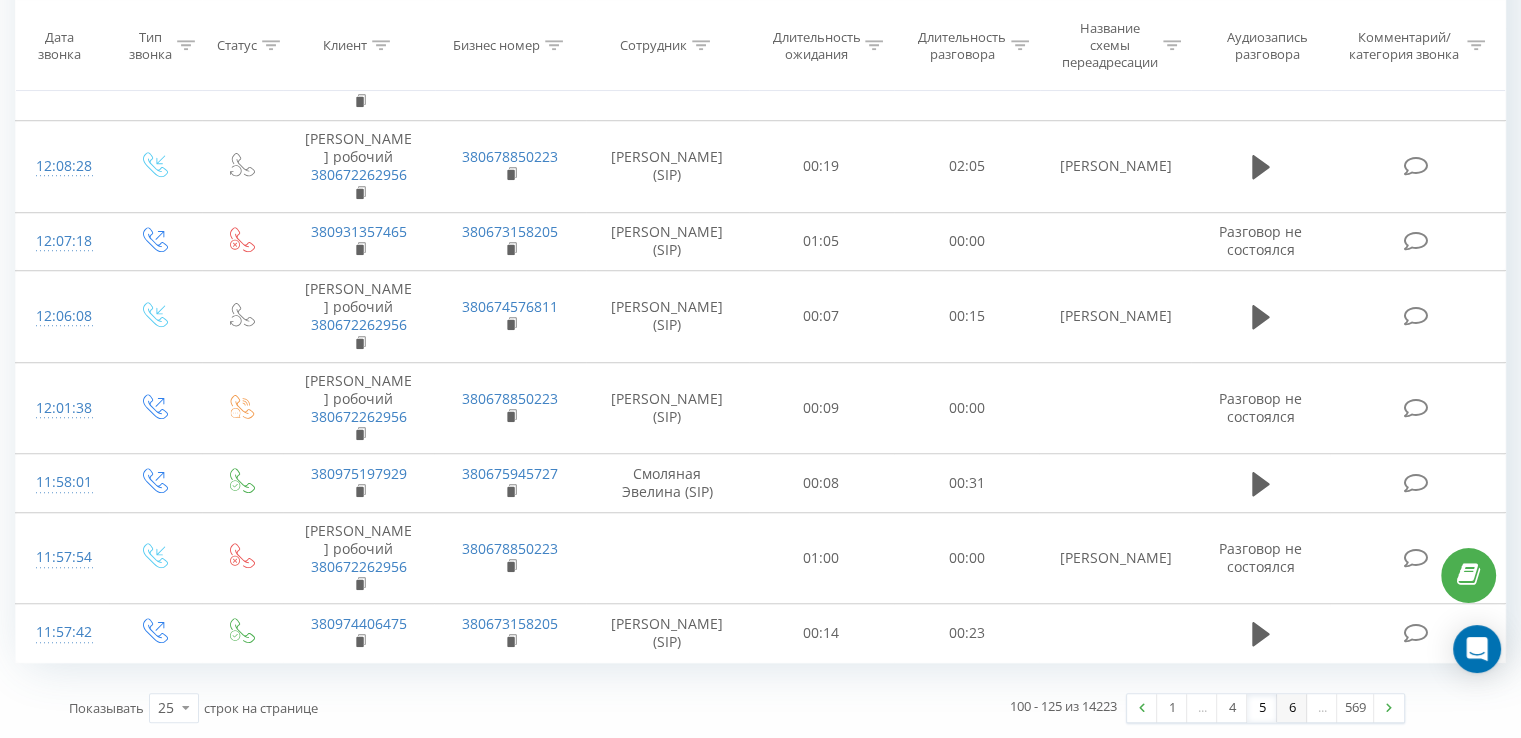 click on "6" at bounding box center [1292, 708] 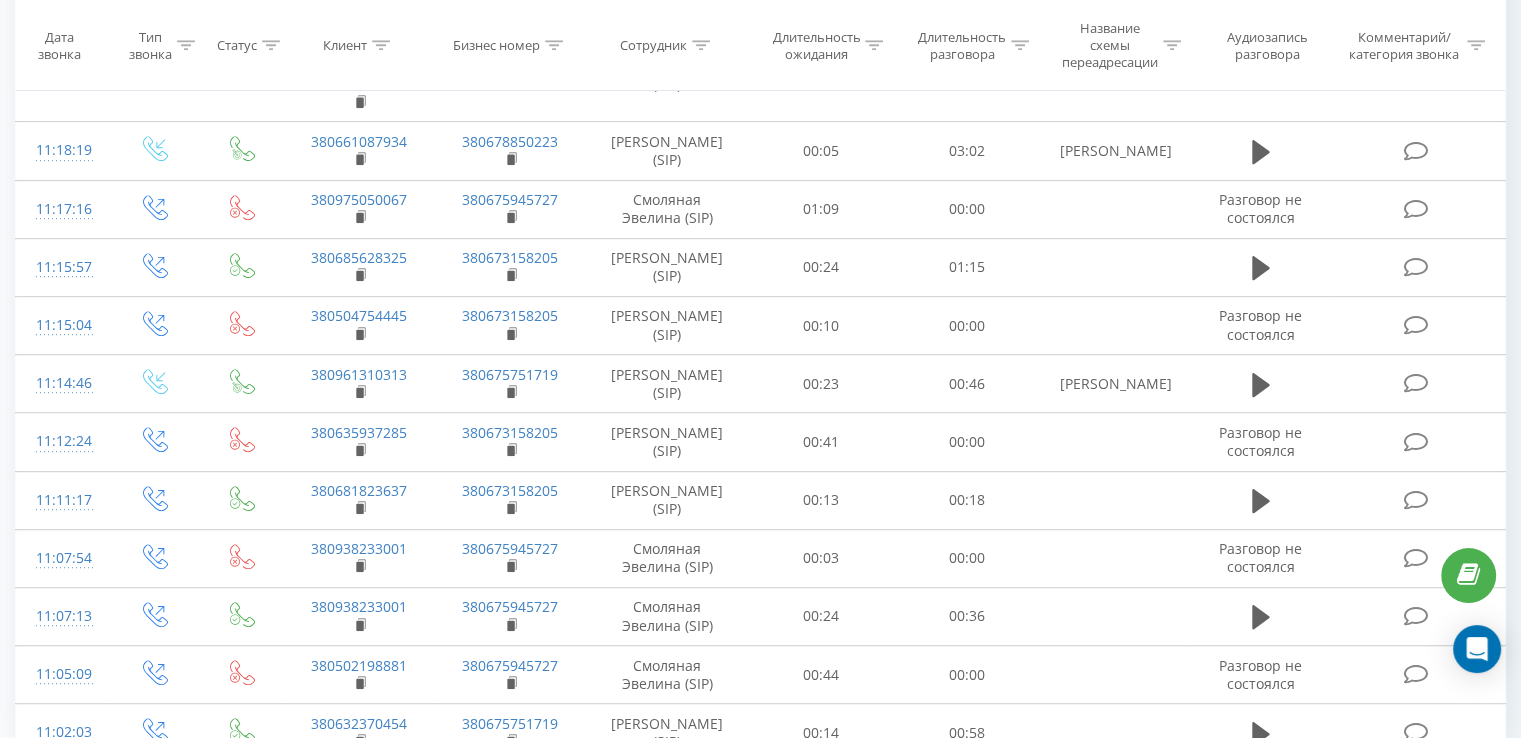 scroll, scrollTop: 1136, scrollLeft: 0, axis: vertical 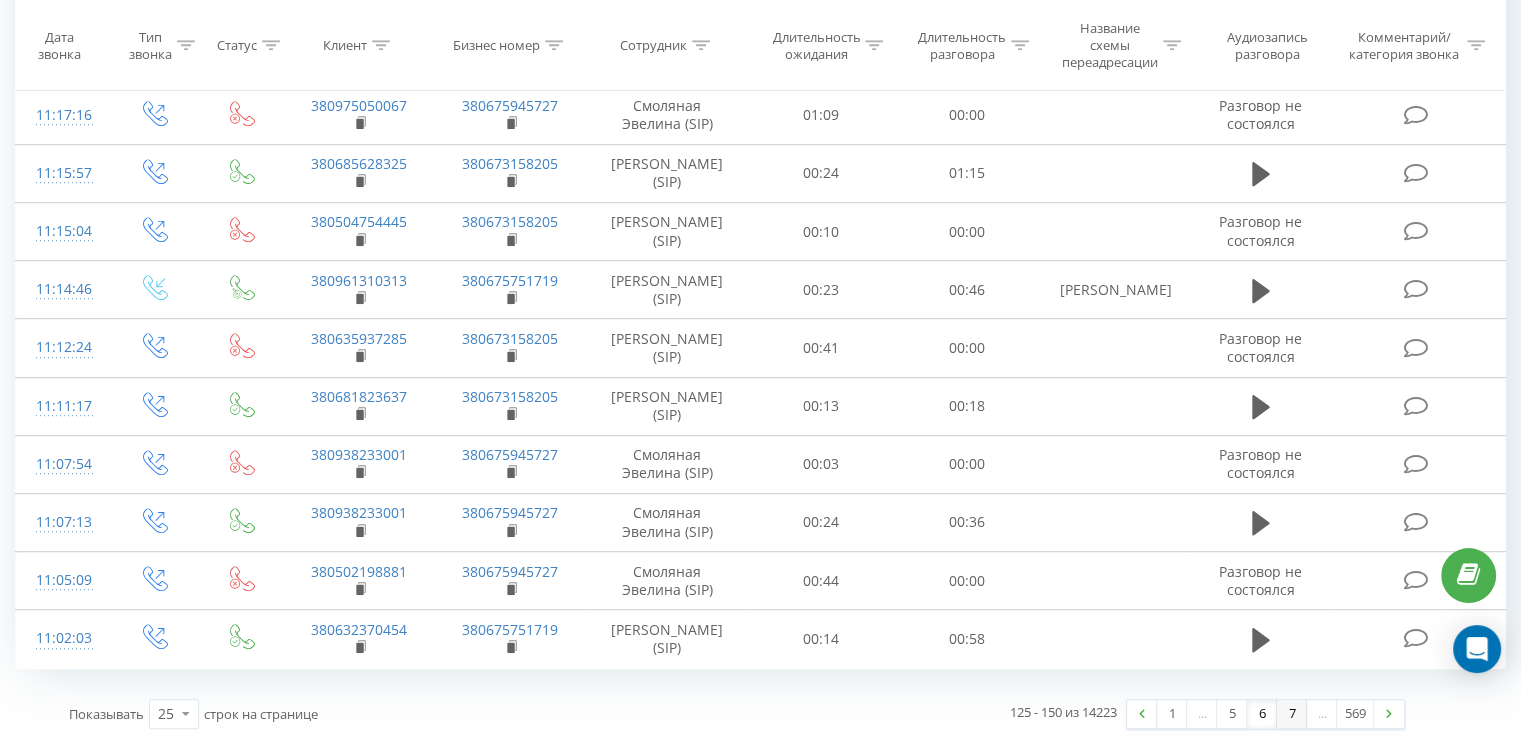 click on "7" at bounding box center [1292, 714] 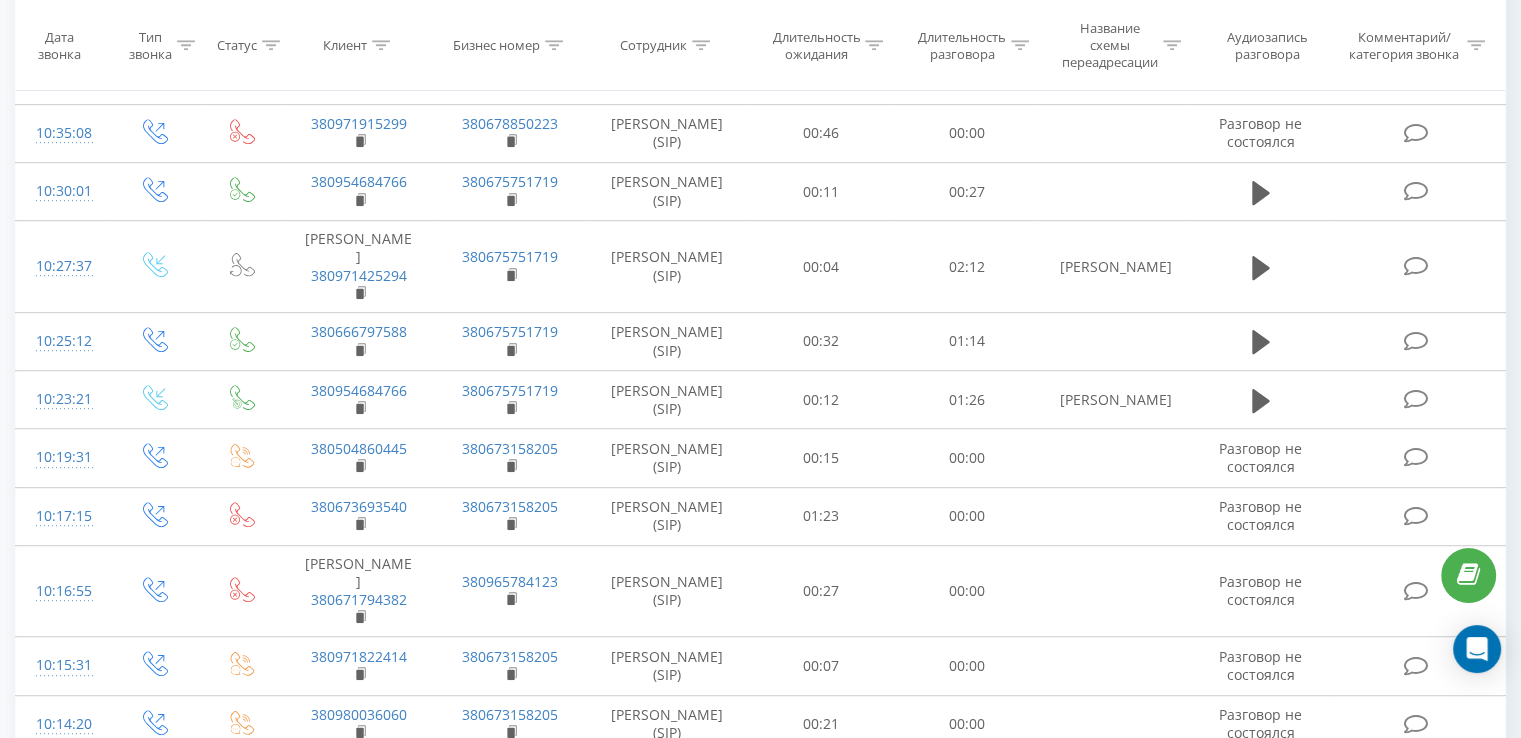 scroll, scrollTop: 1065, scrollLeft: 0, axis: vertical 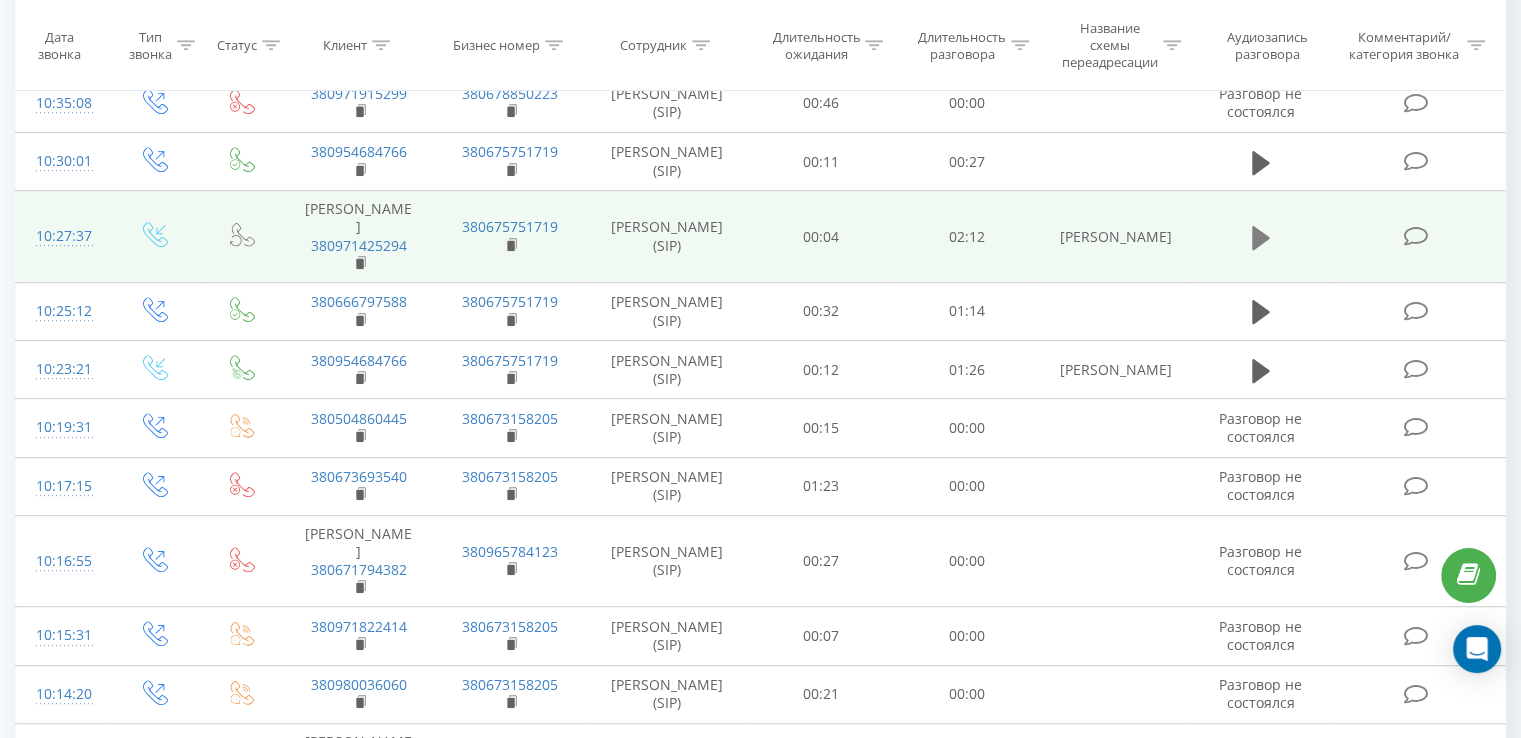 click 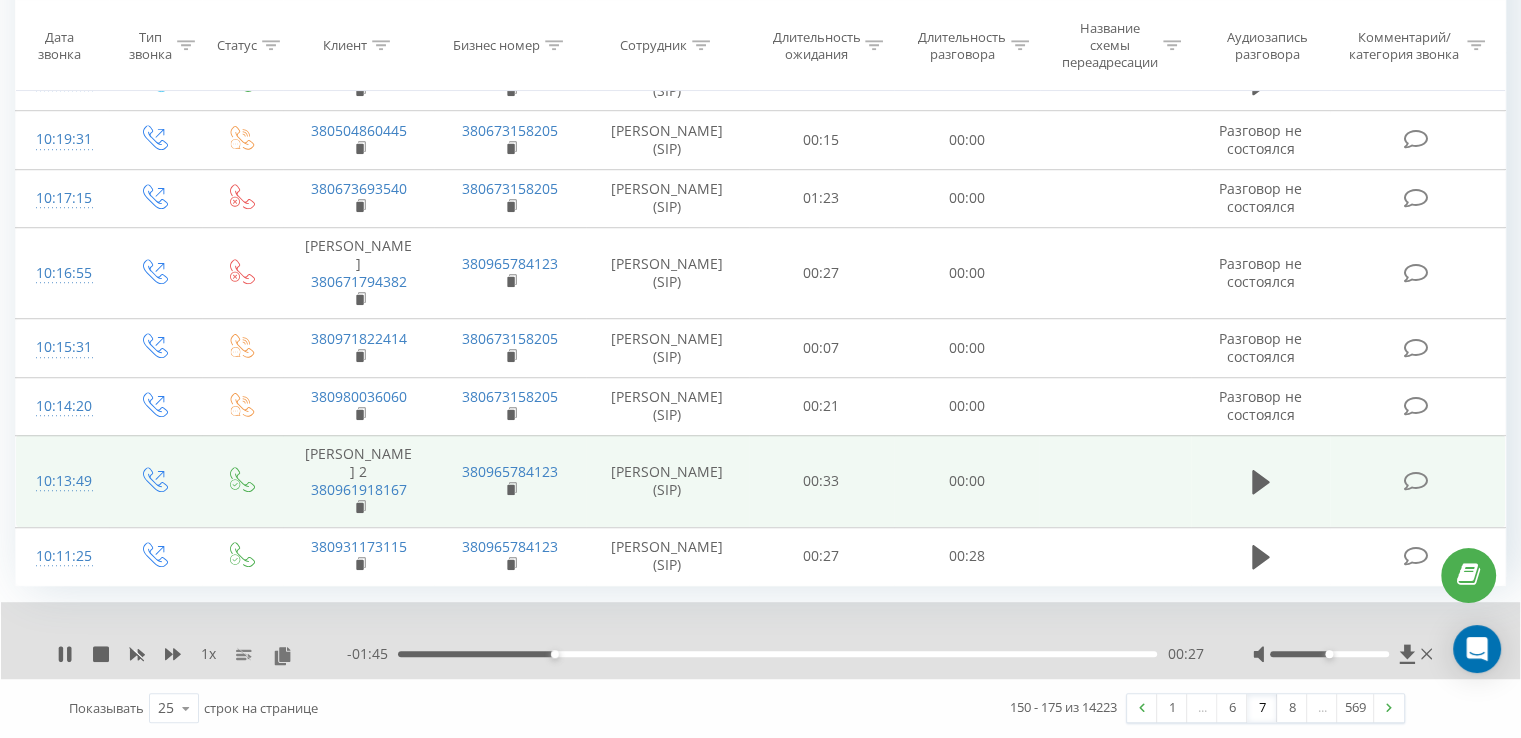 scroll, scrollTop: 1401, scrollLeft: 0, axis: vertical 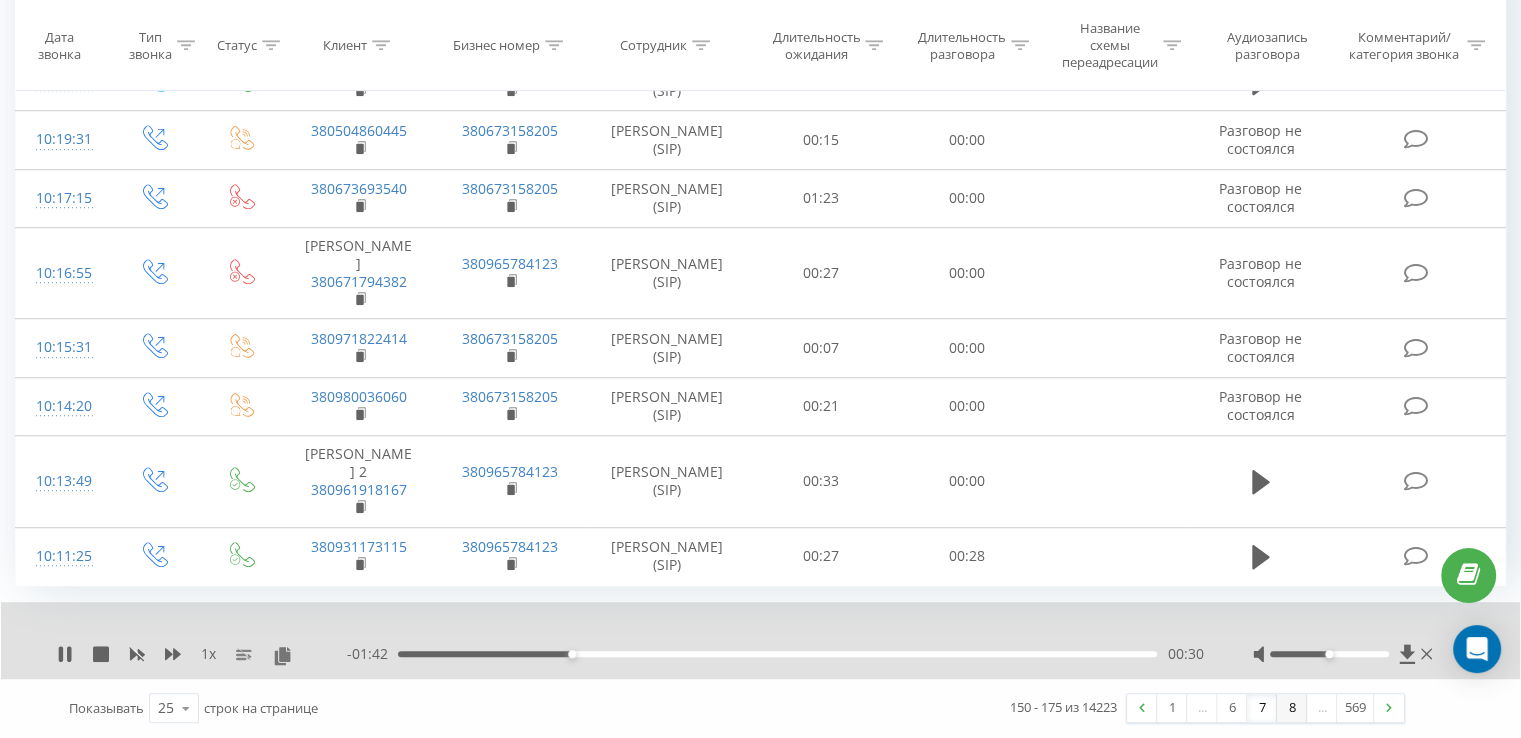 click on "8" at bounding box center [1292, 708] 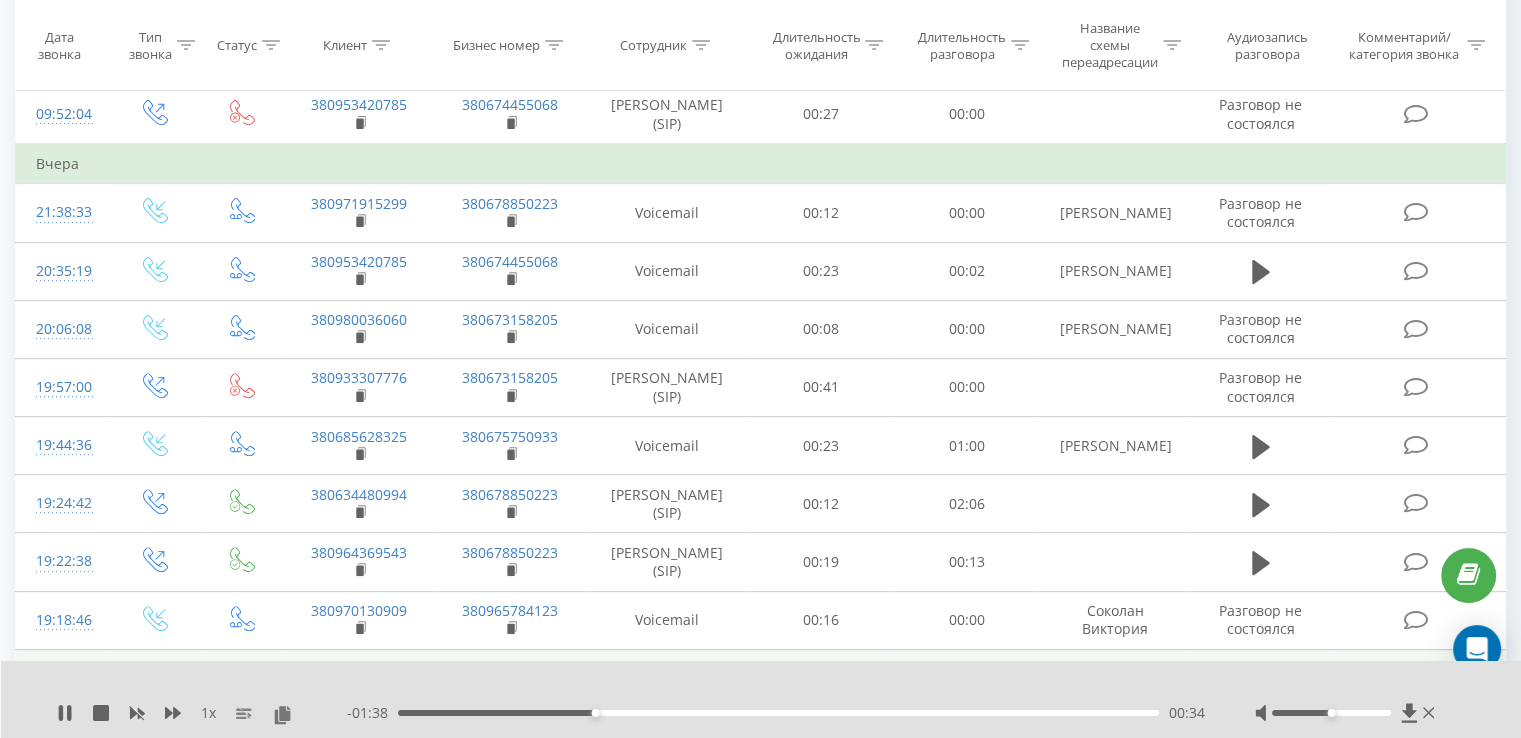 scroll, scrollTop: 665, scrollLeft: 0, axis: vertical 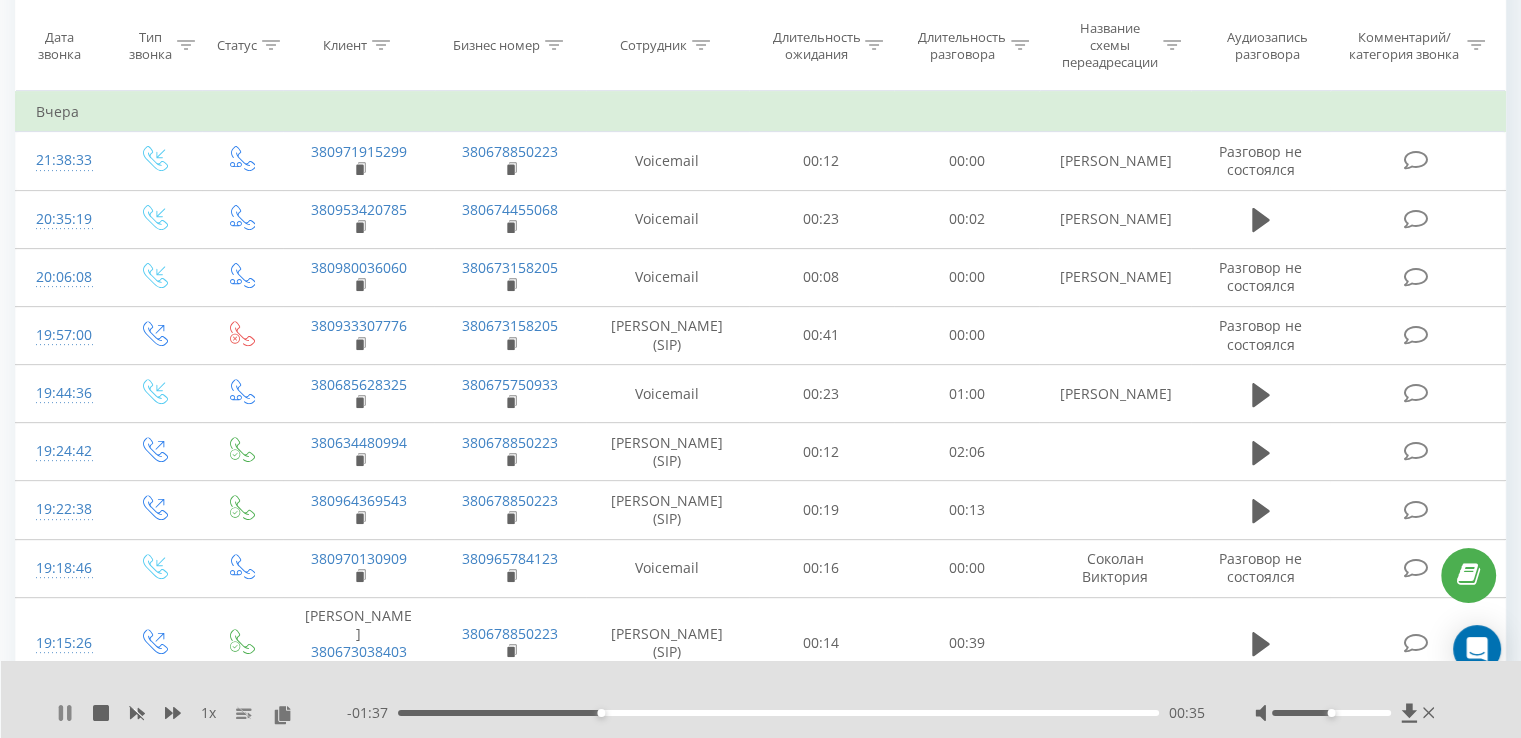 click 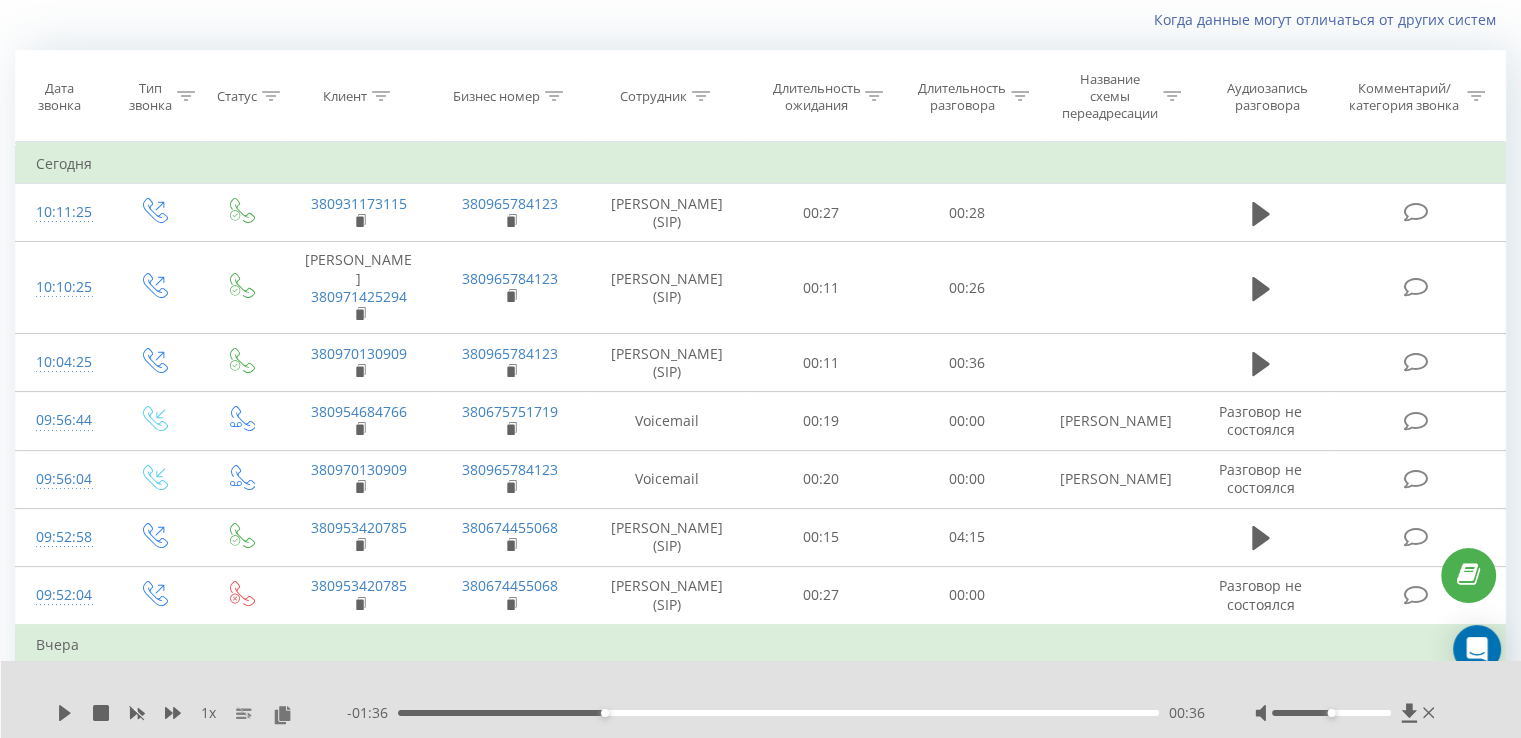 scroll, scrollTop: 0, scrollLeft: 0, axis: both 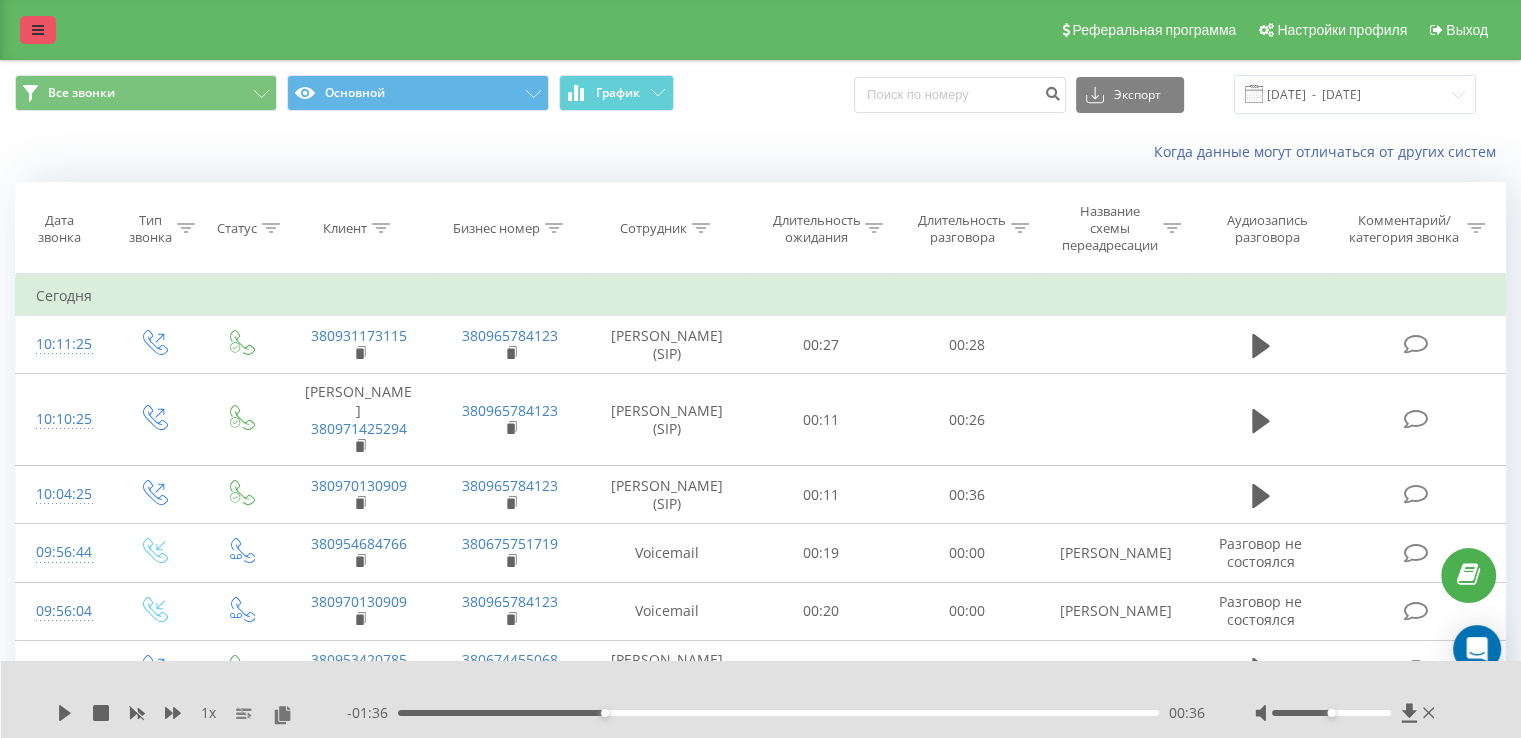 click at bounding box center [38, 30] 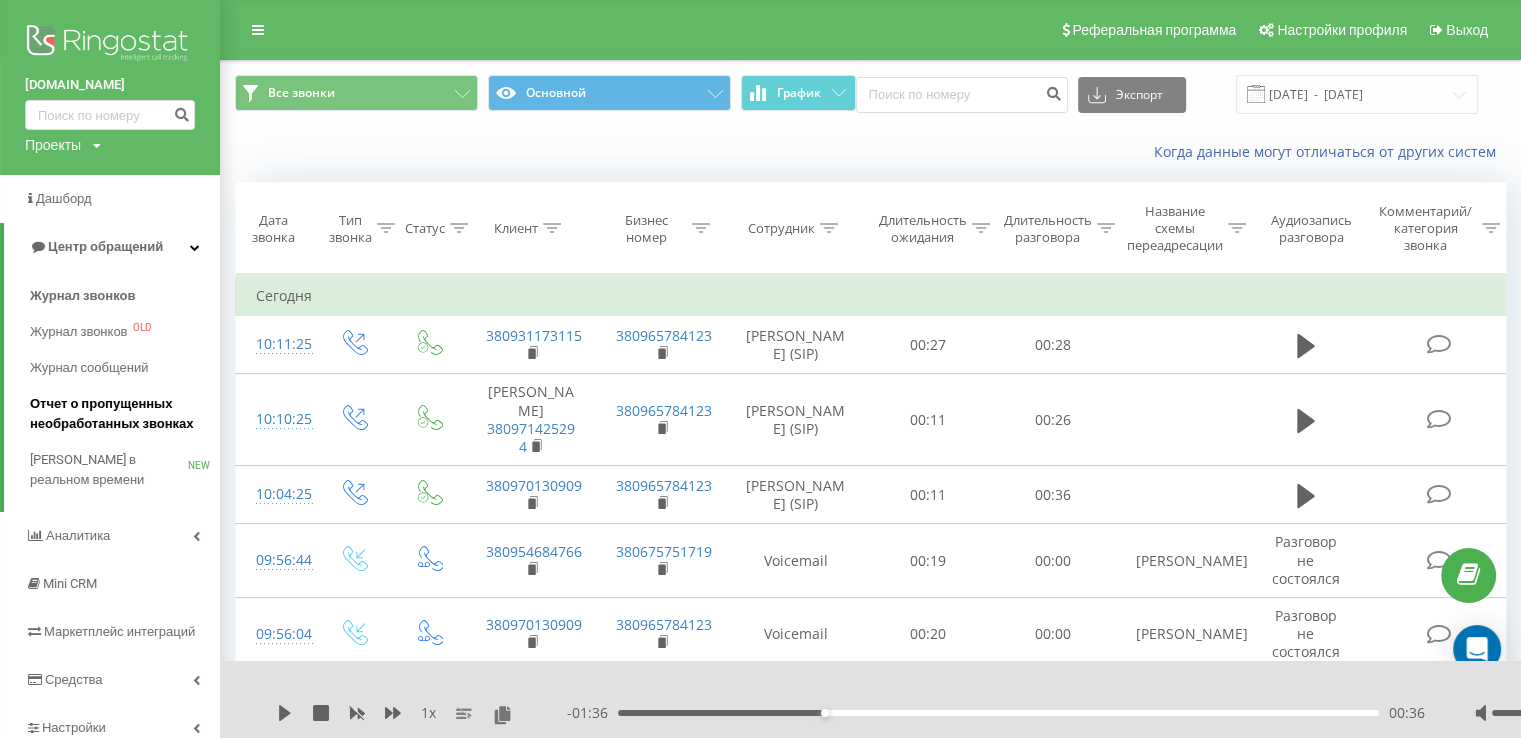 click on "Отчет о пропущенных необработанных звонках" at bounding box center (120, 414) 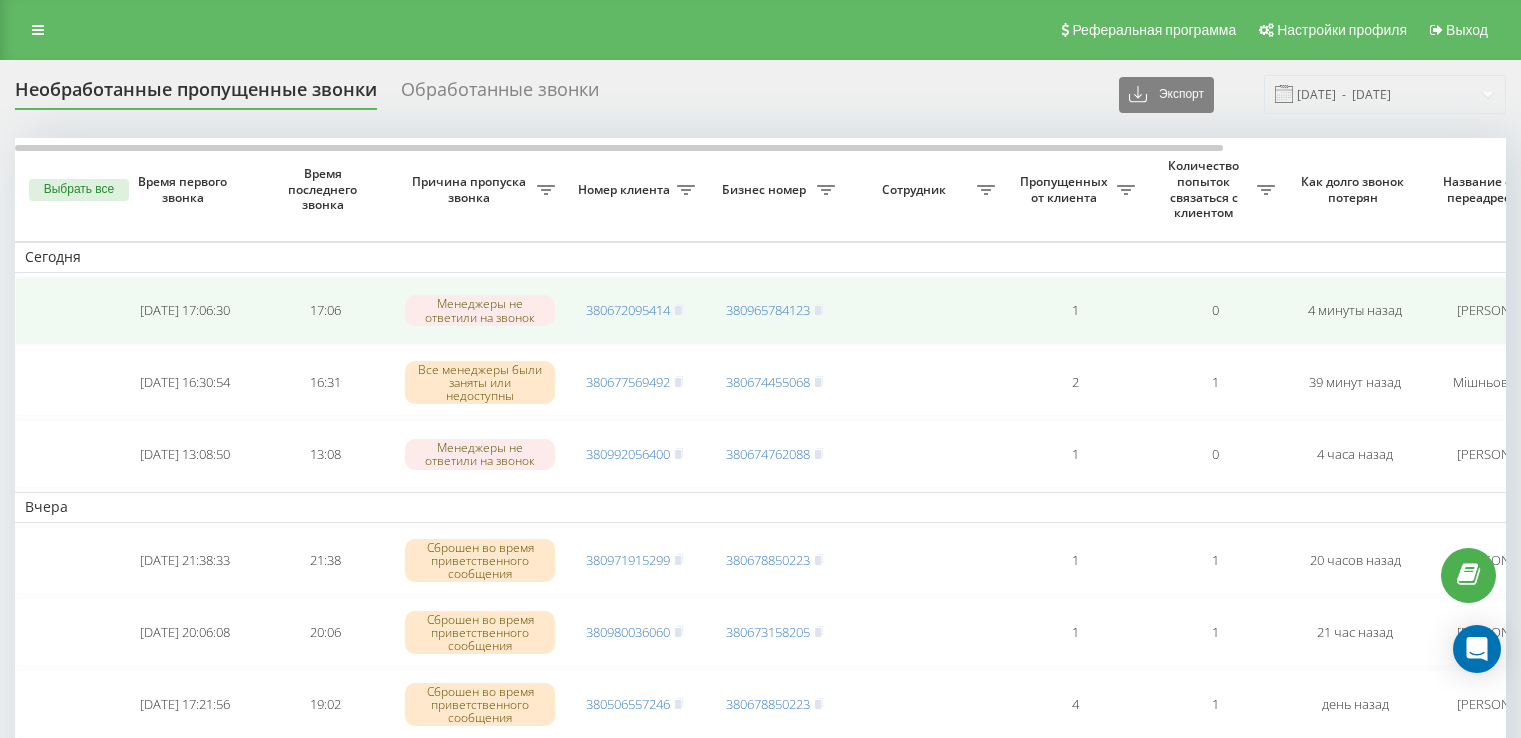 scroll, scrollTop: 0, scrollLeft: 0, axis: both 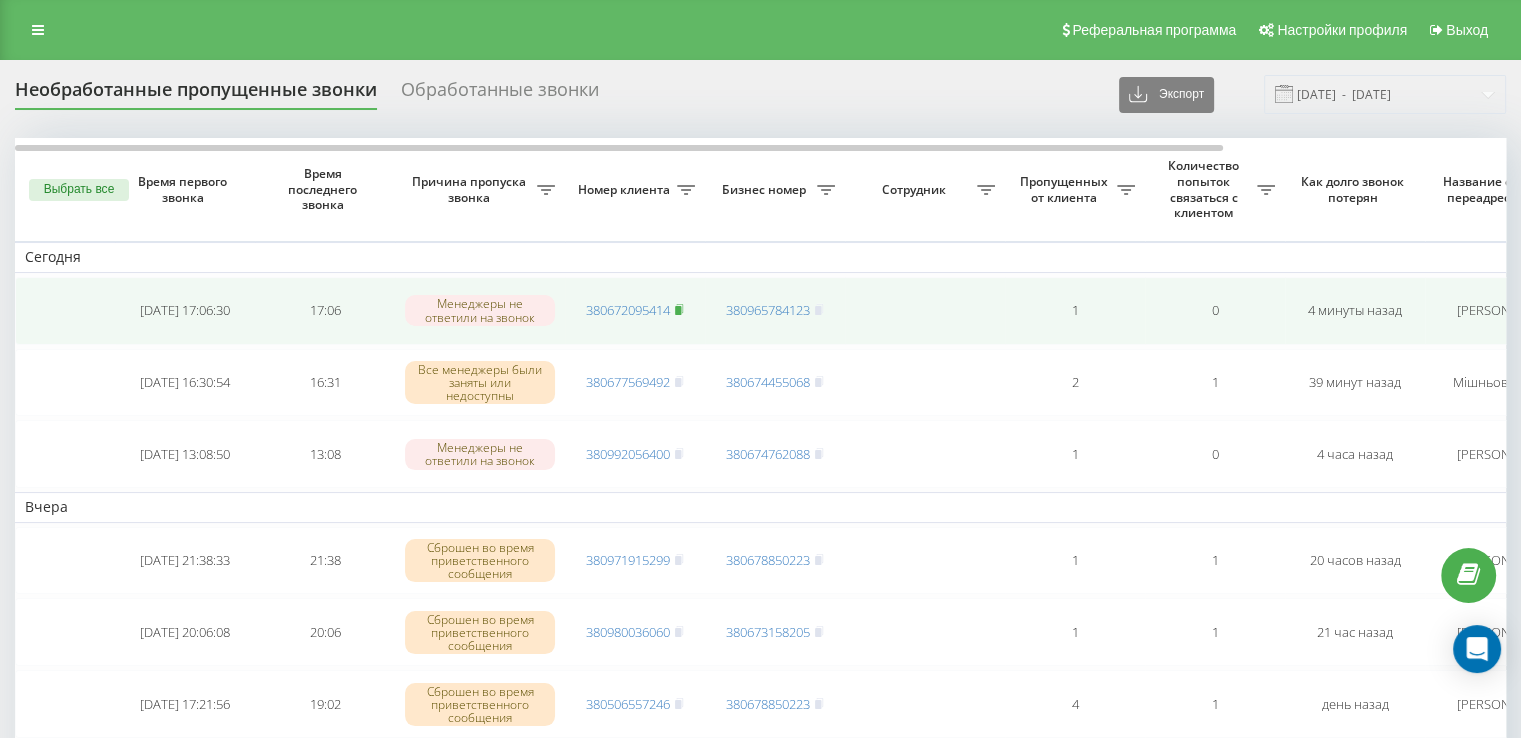 click 